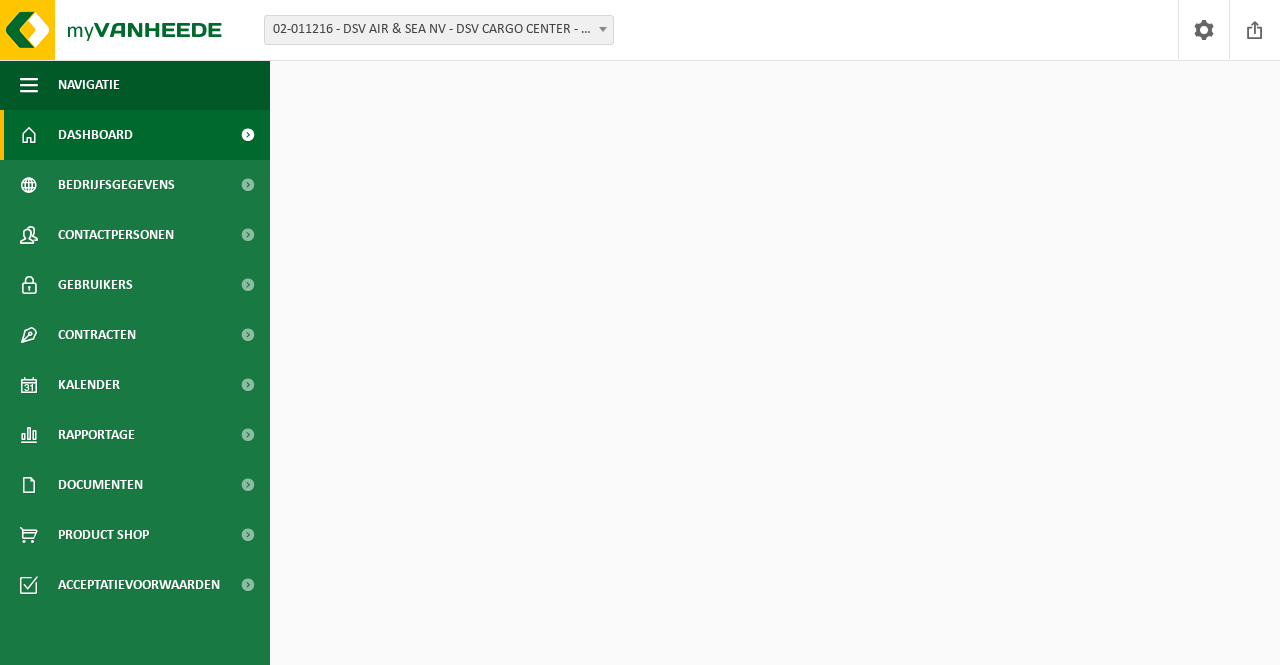 scroll, scrollTop: 0, scrollLeft: 0, axis: both 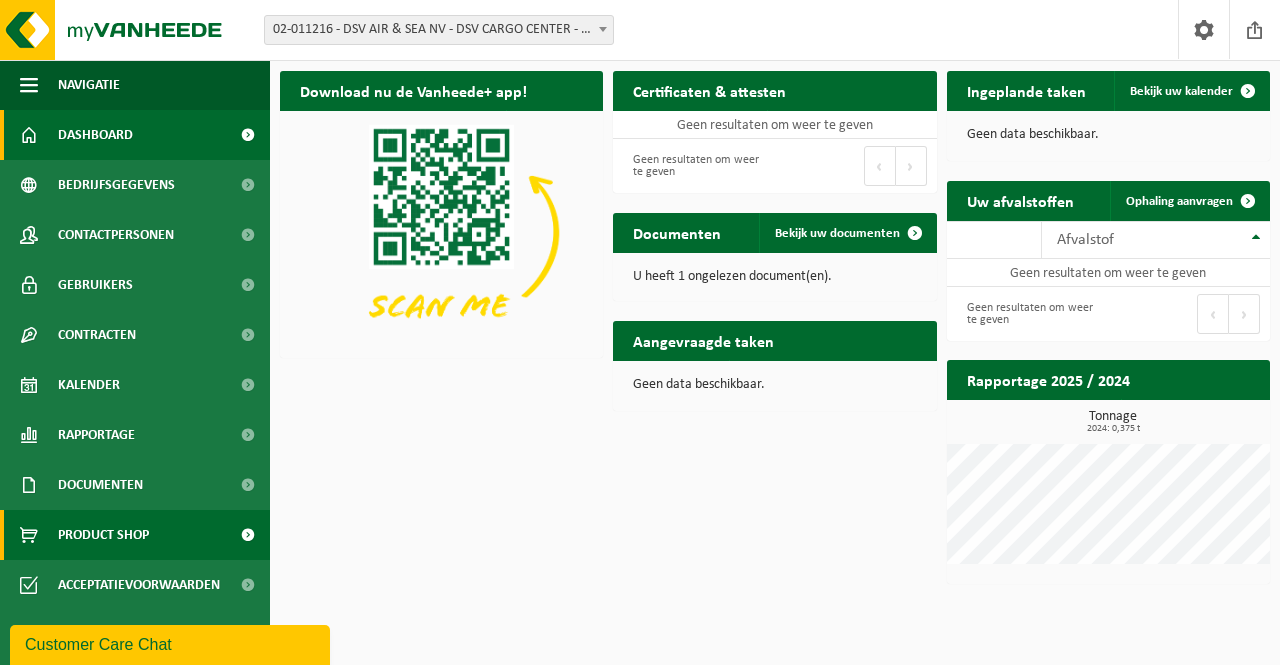 click on "Product Shop" at bounding box center [103, 535] 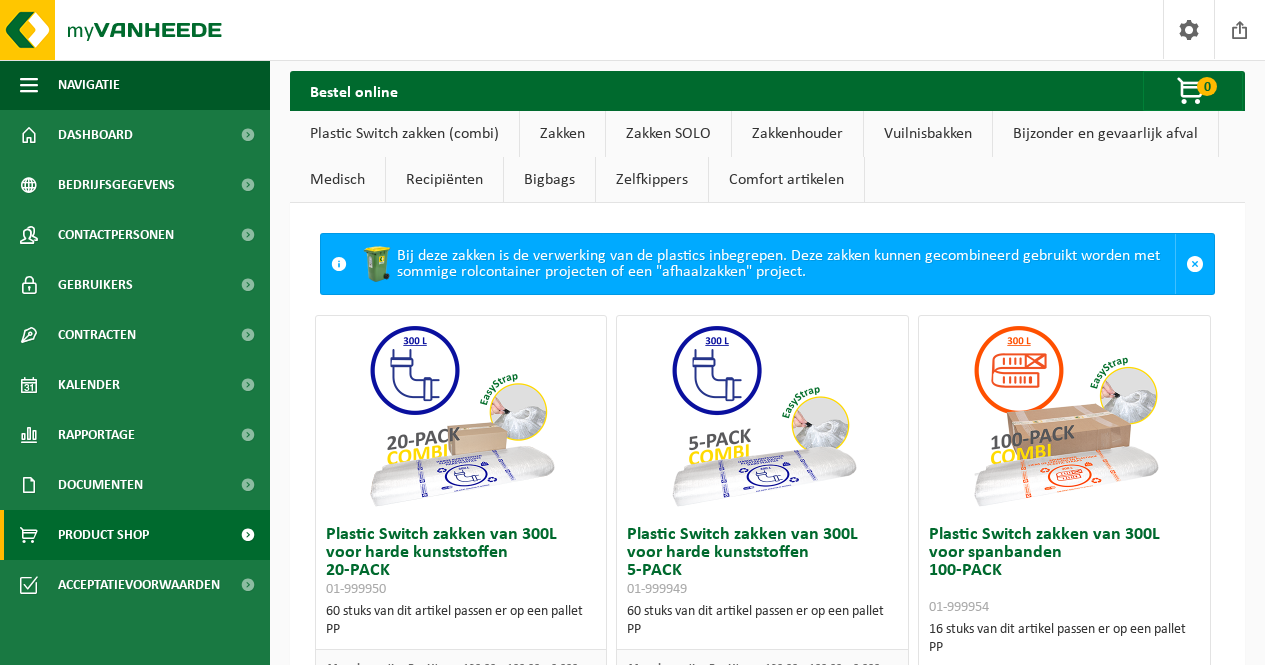 scroll, scrollTop: 0, scrollLeft: 0, axis: both 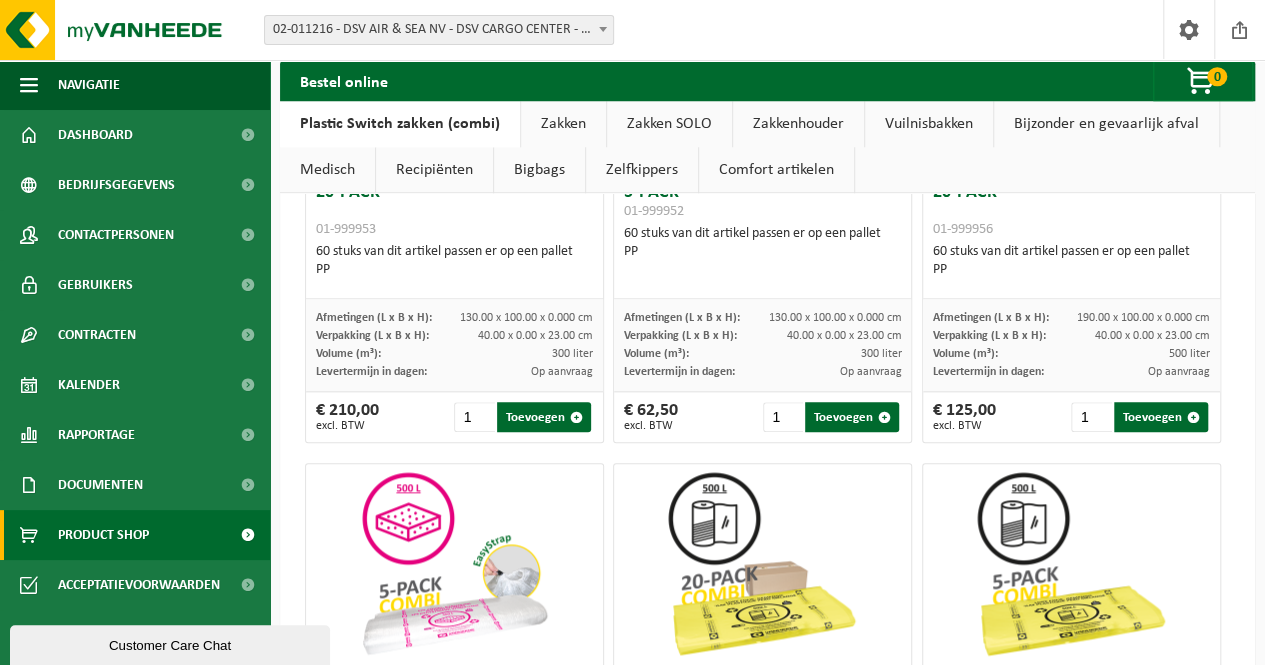 click on "Zakken" at bounding box center [563, 124] 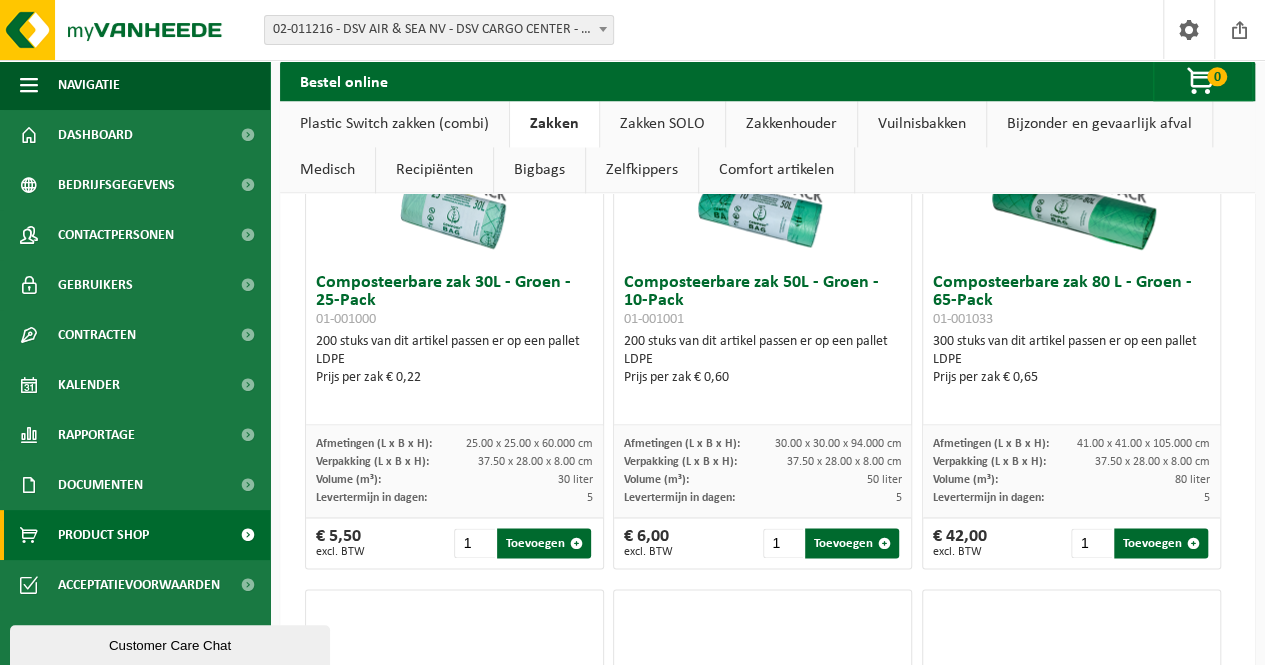 scroll, scrollTop: 1304, scrollLeft: 0, axis: vertical 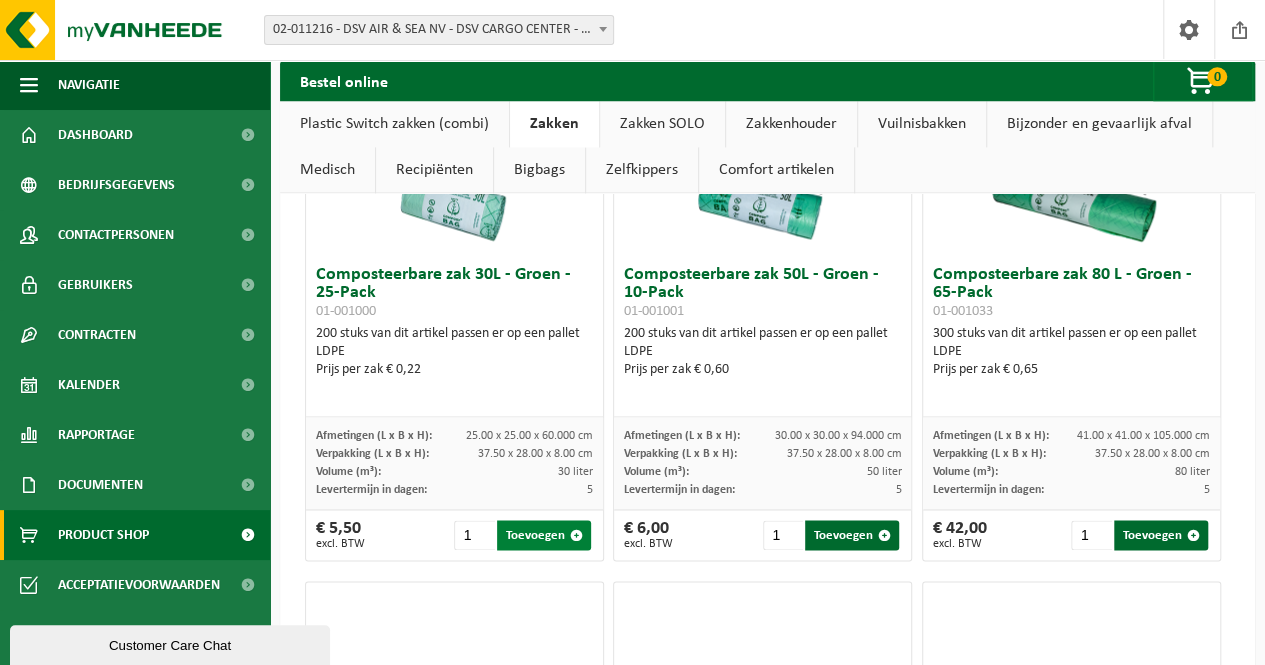 click at bounding box center (575, 535) 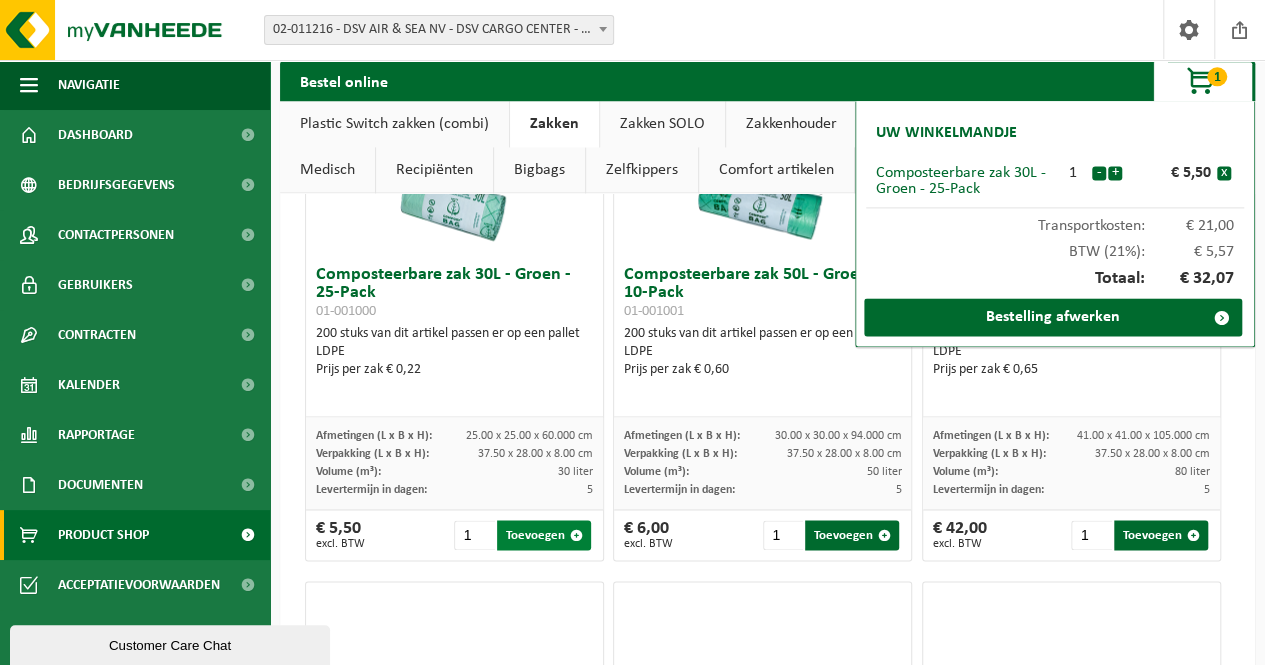 click at bounding box center [575, 535] 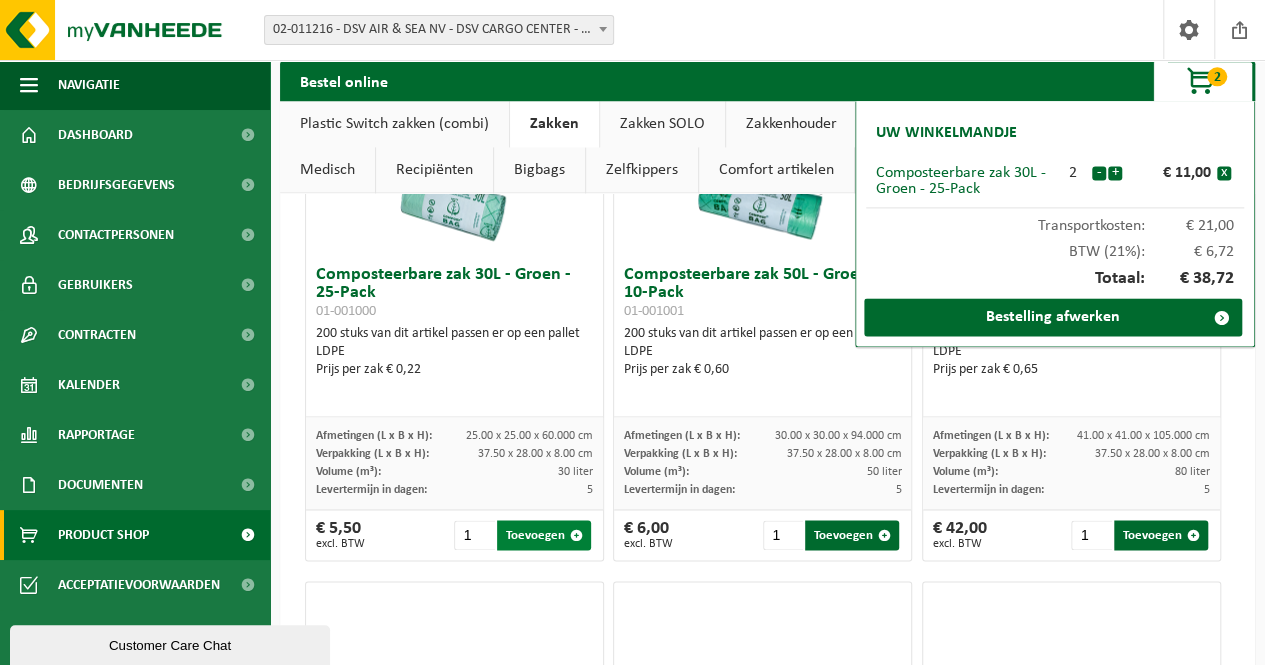 click at bounding box center (575, 535) 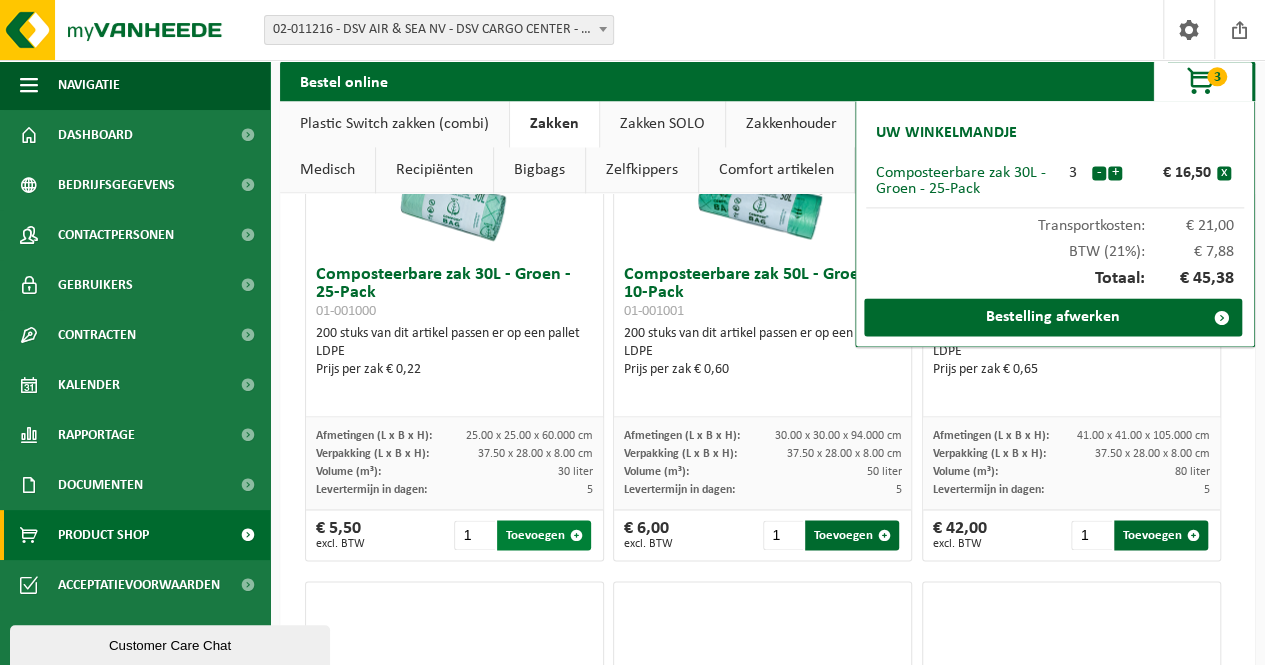 click at bounding box center [575, 535] 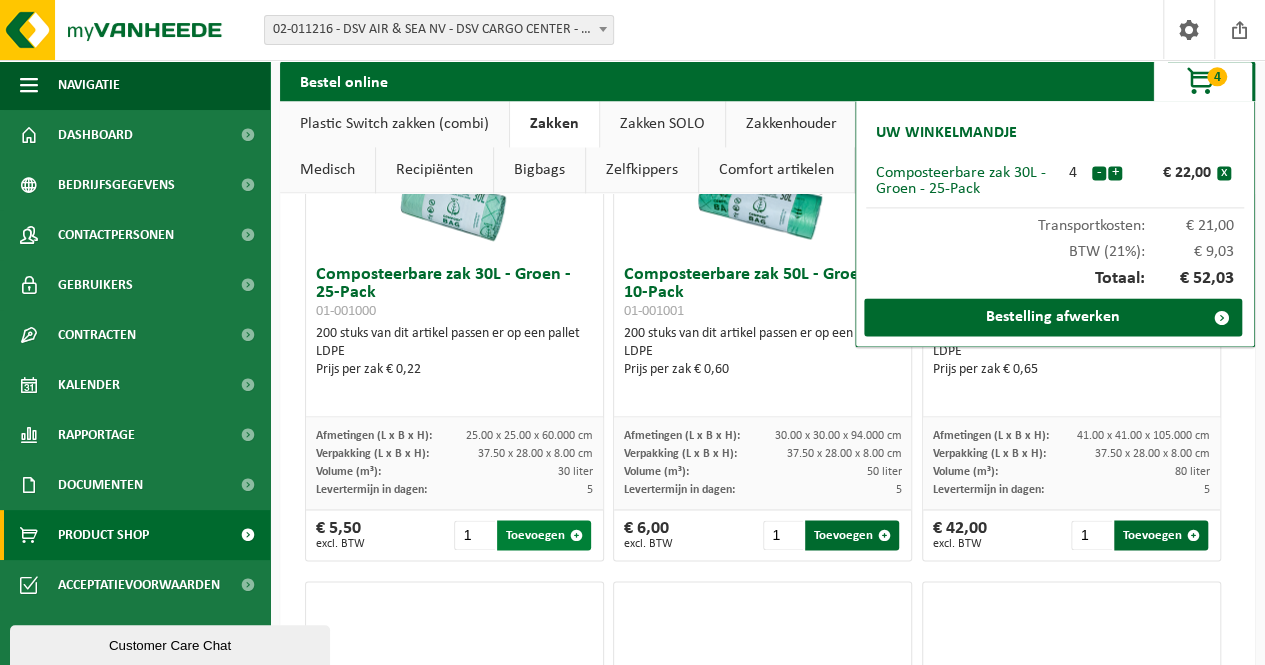 click at bounding box center (575, 535) 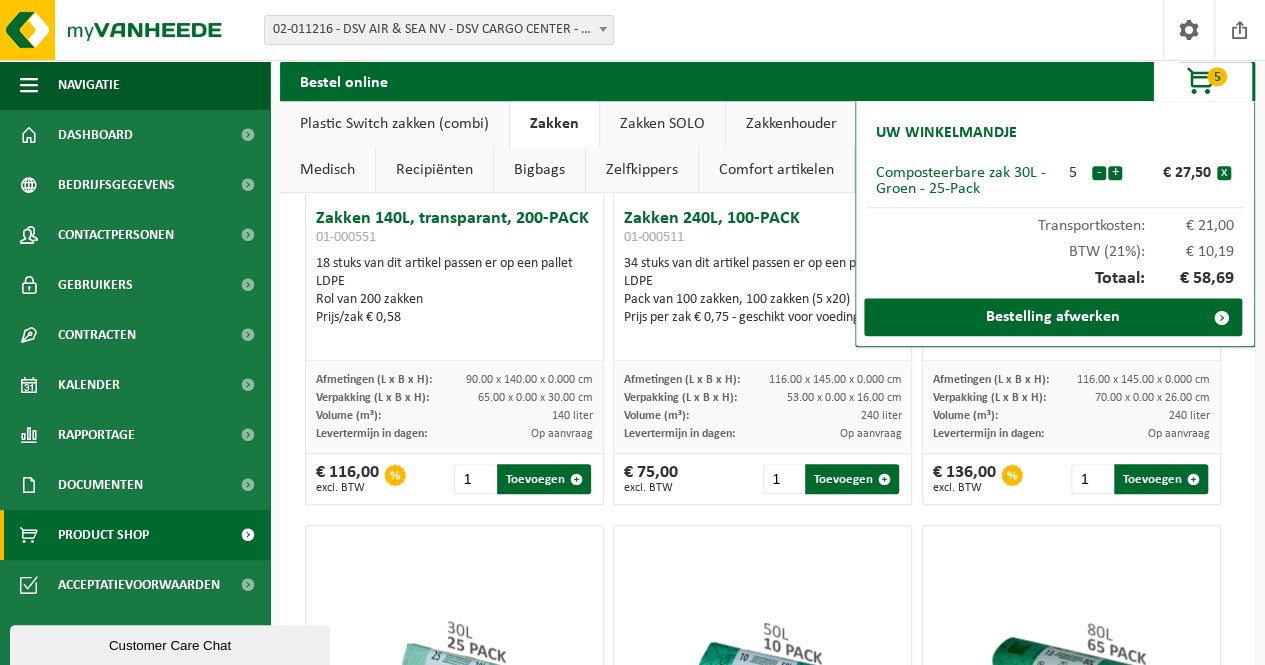 scroll, scrollTop: 804, scrollLeft: 0, axis: vertical 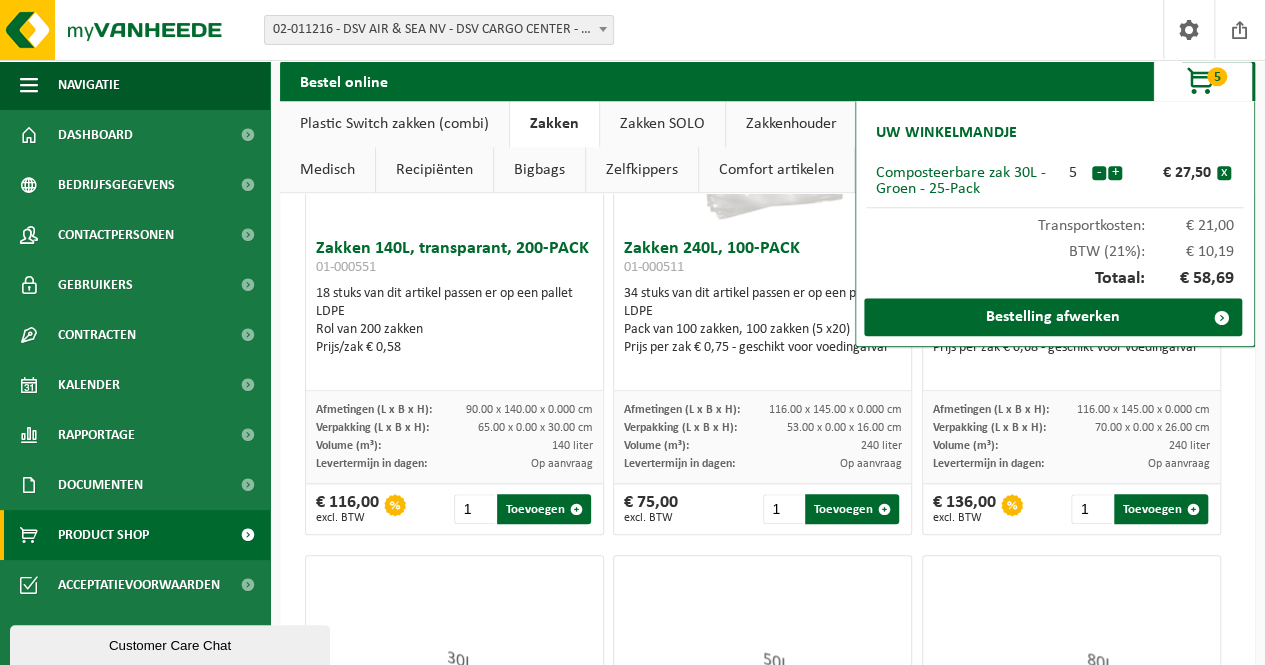 click on "Plastic Switch zakken (combi)" at bounding box center [394, 124] 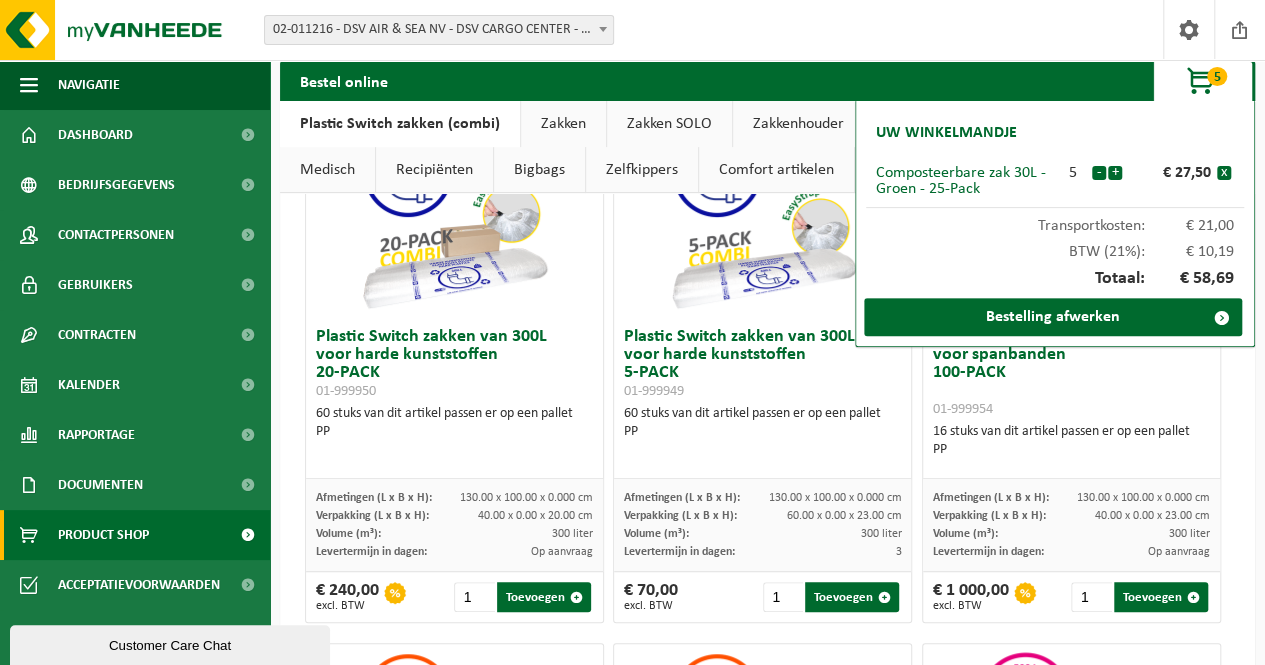 scroll, scrollTop: 204, scrollLeft: 0, axis: vertical 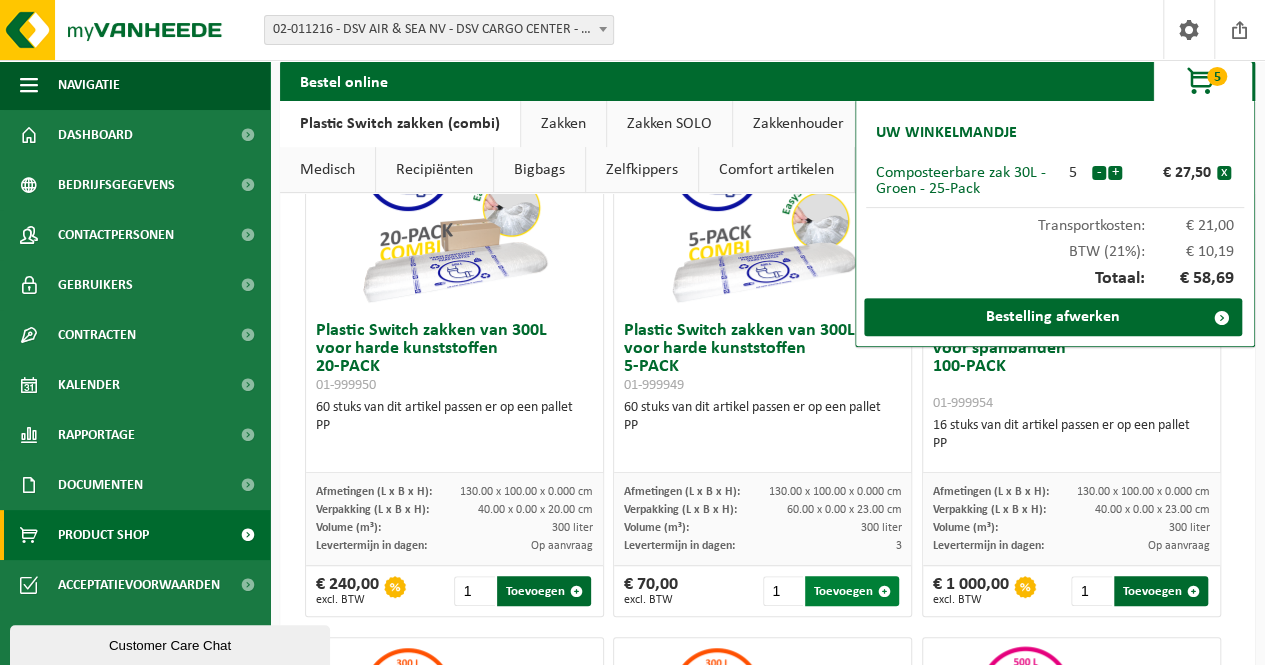 click at bounding box center [884, 591] 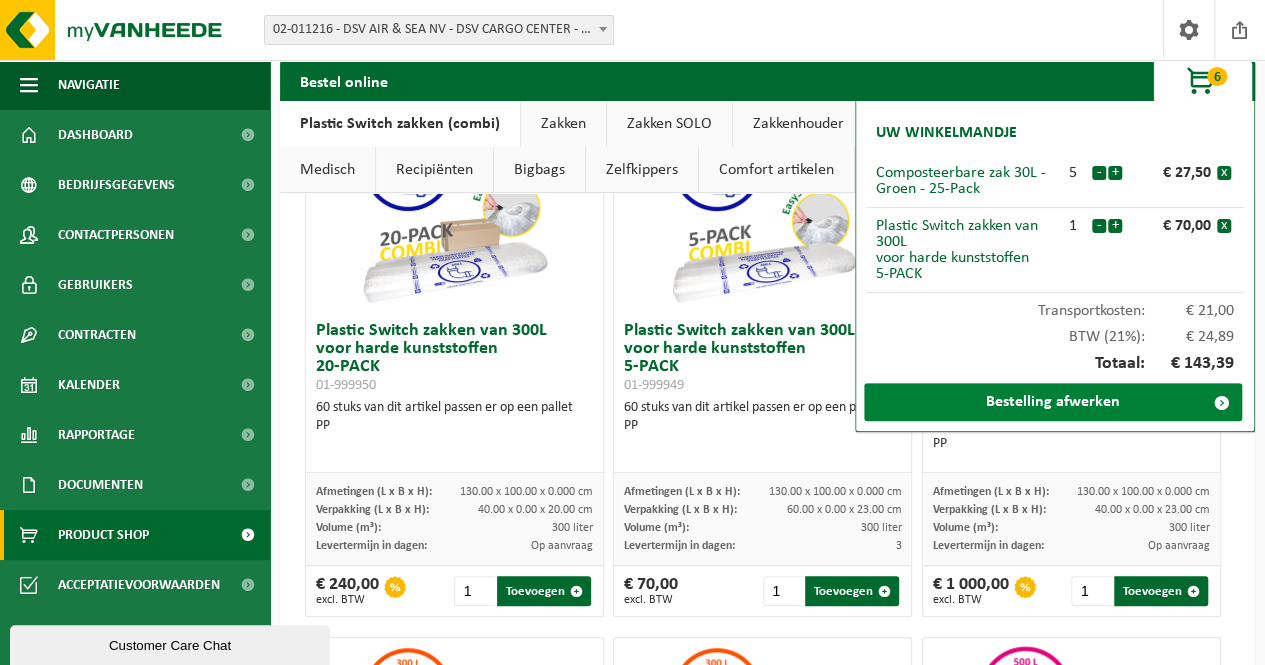 click on "Bestelling afwerken" at bounding box center (1053, 402) 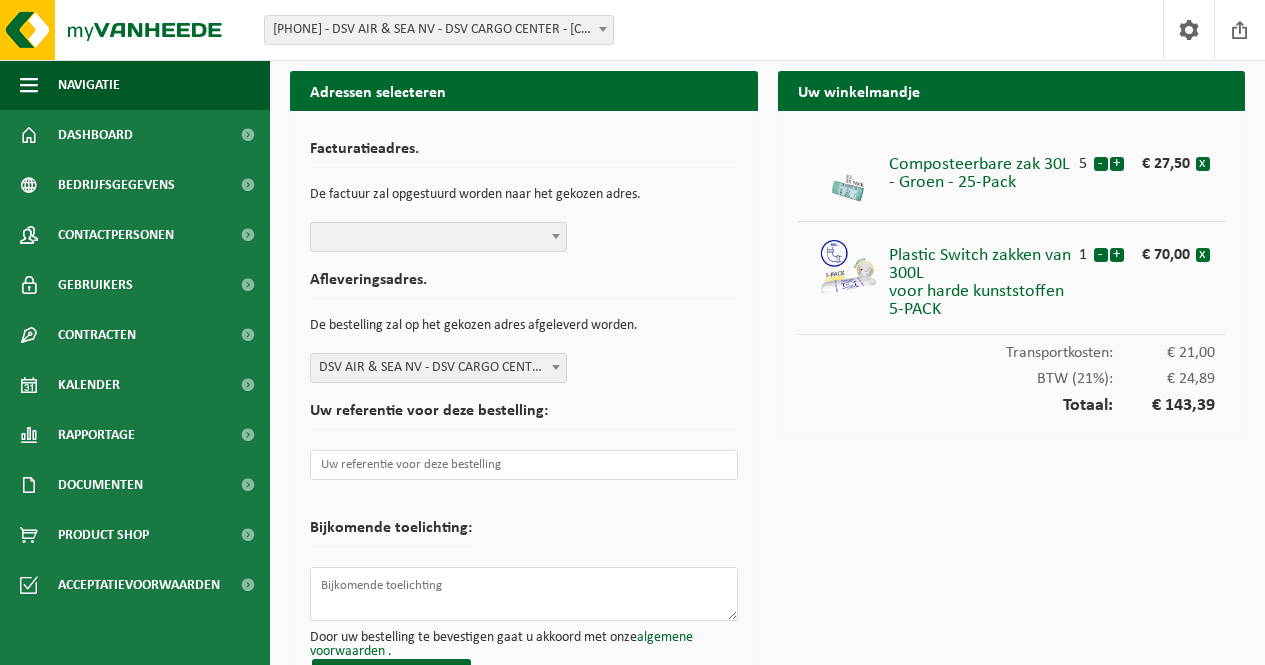 scroll, scrollTop: 0, scrollLeft: 0, axis: both 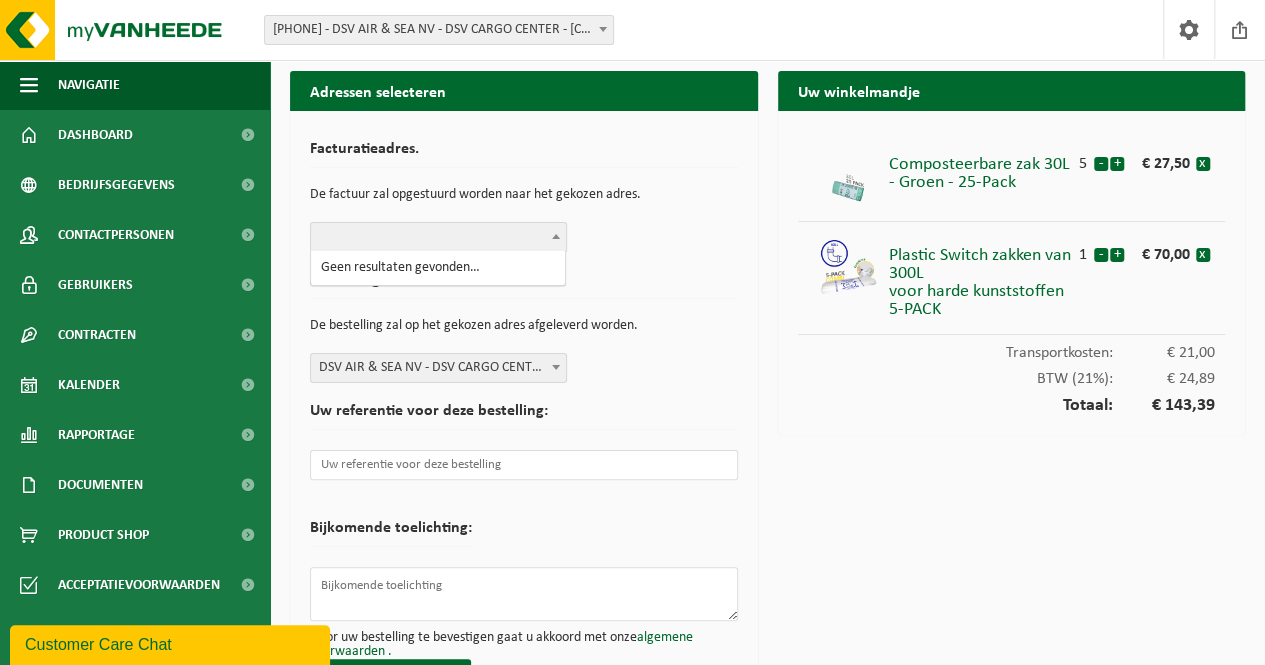 click at bounding box center (556, 236) 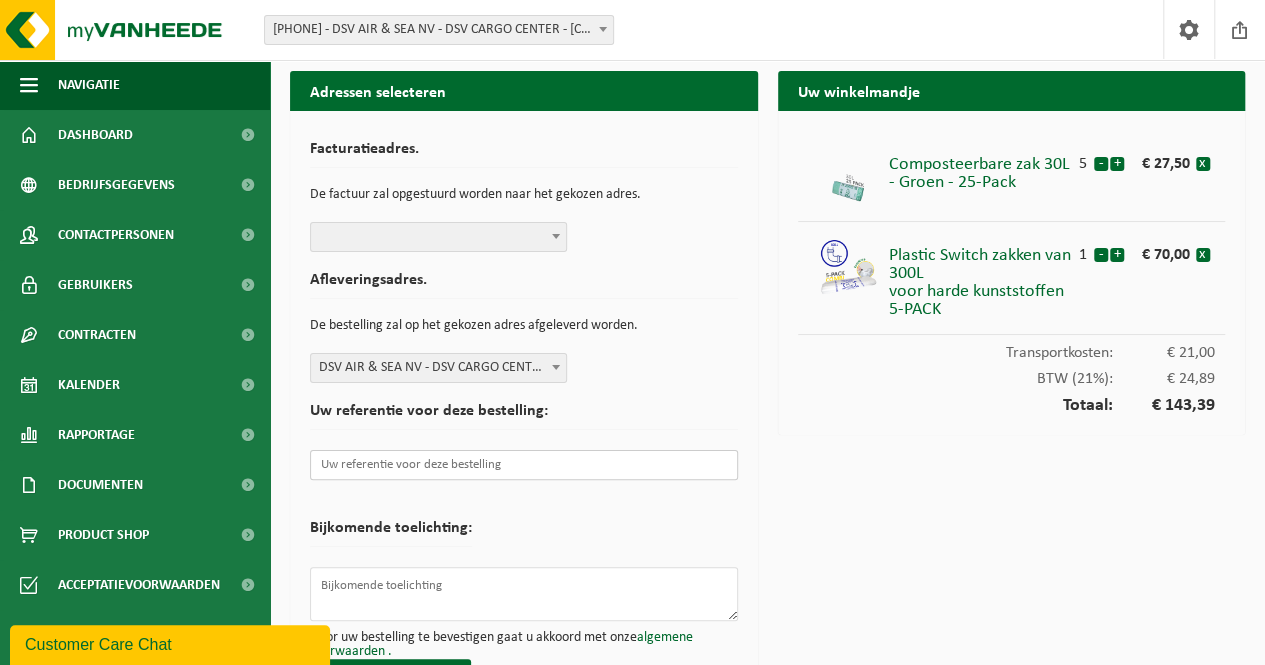 click at bounding box center [524, 465] 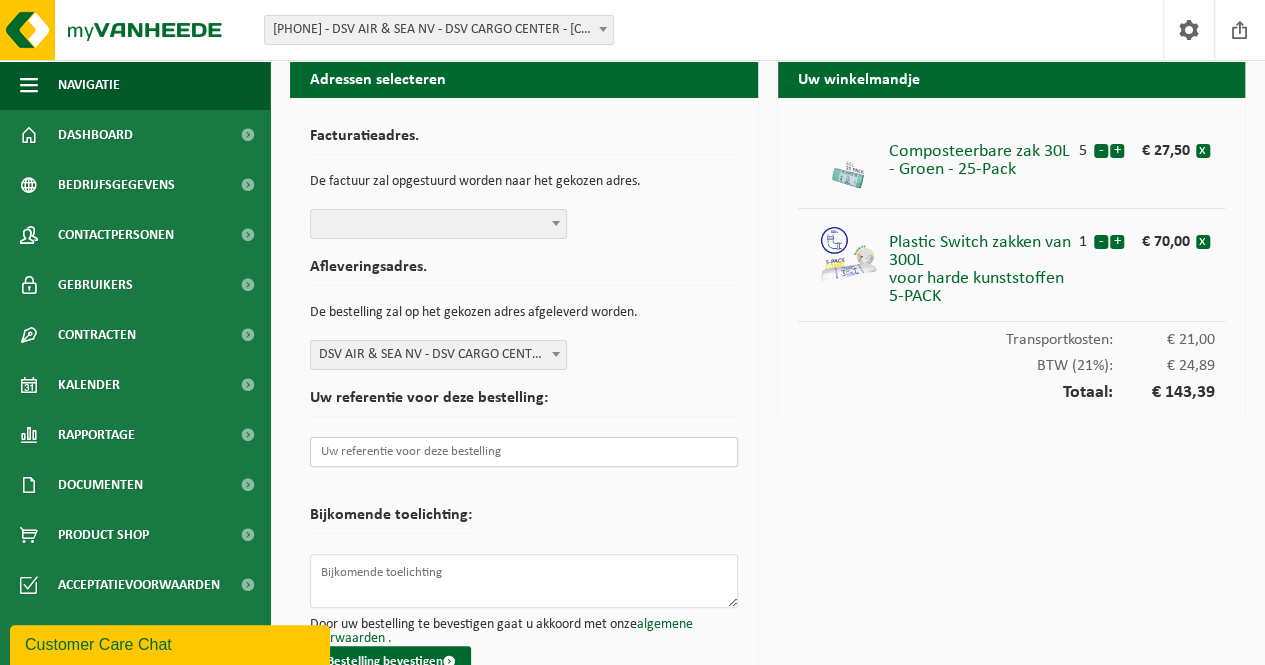 scroll, scrollTop: 53, scrollLeft: 0, axis: vertical 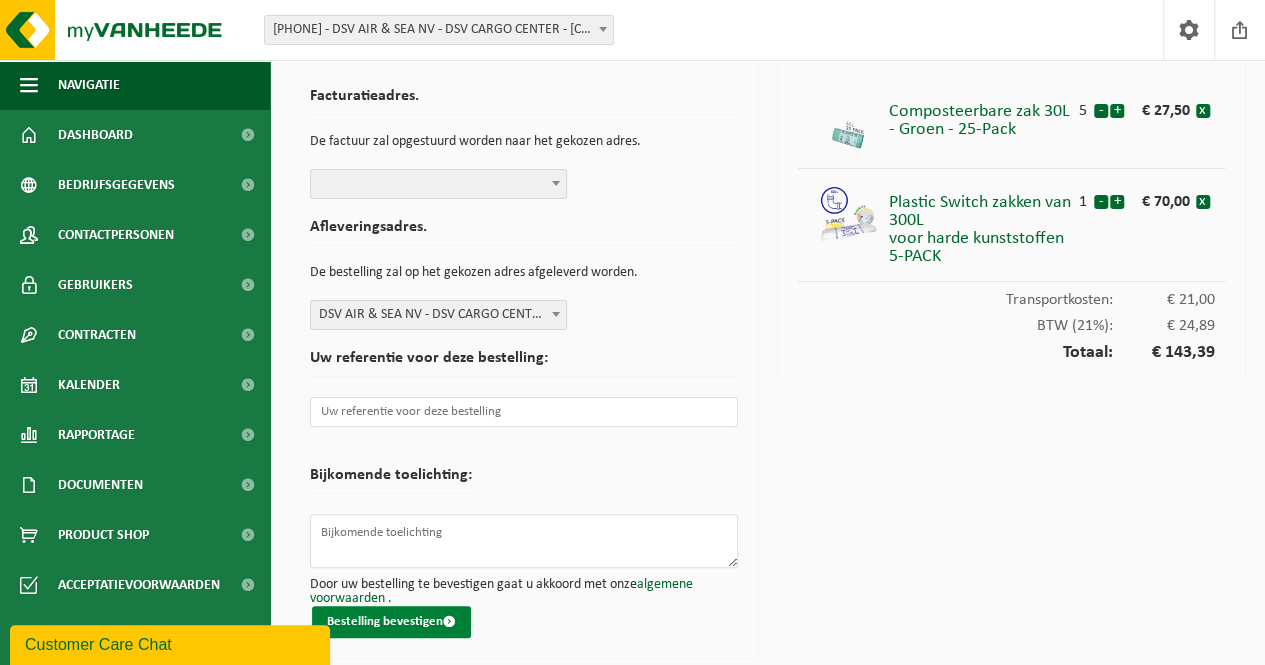 click on "Bestelling bevestigen" at bounding box center [391, 622] 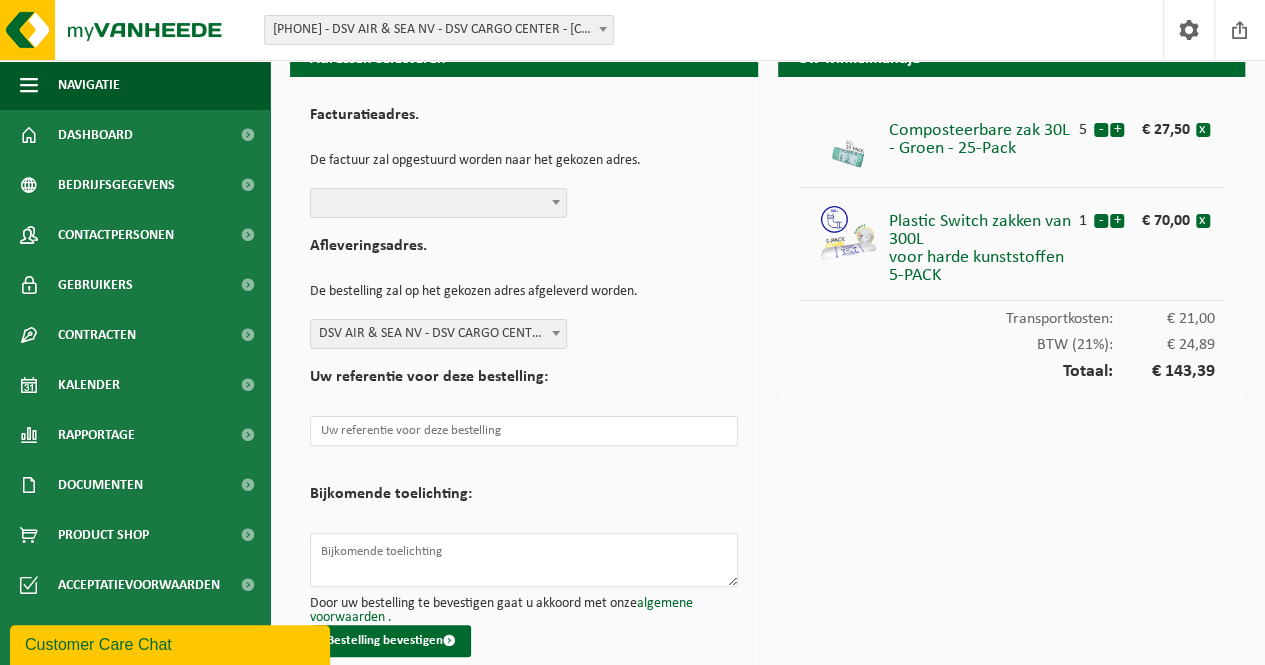 scroll, scrollTop: 53, scrollLeft: 0, axis: vertical 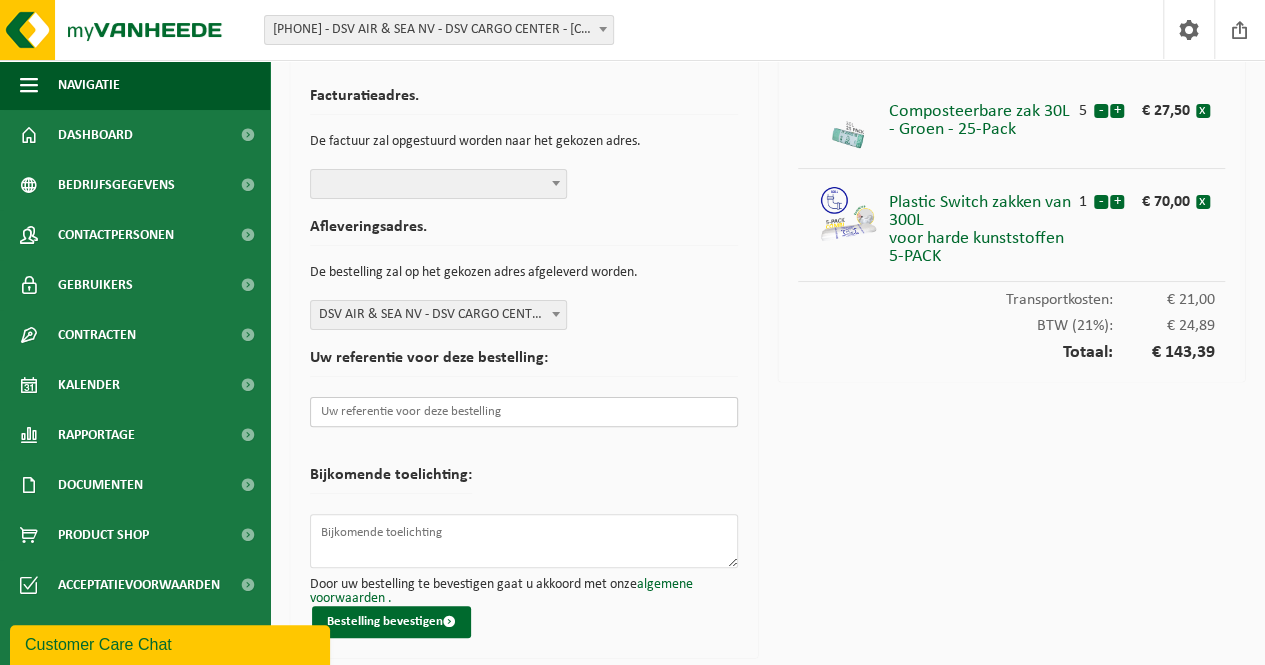 click at bounding box center [524, 412] 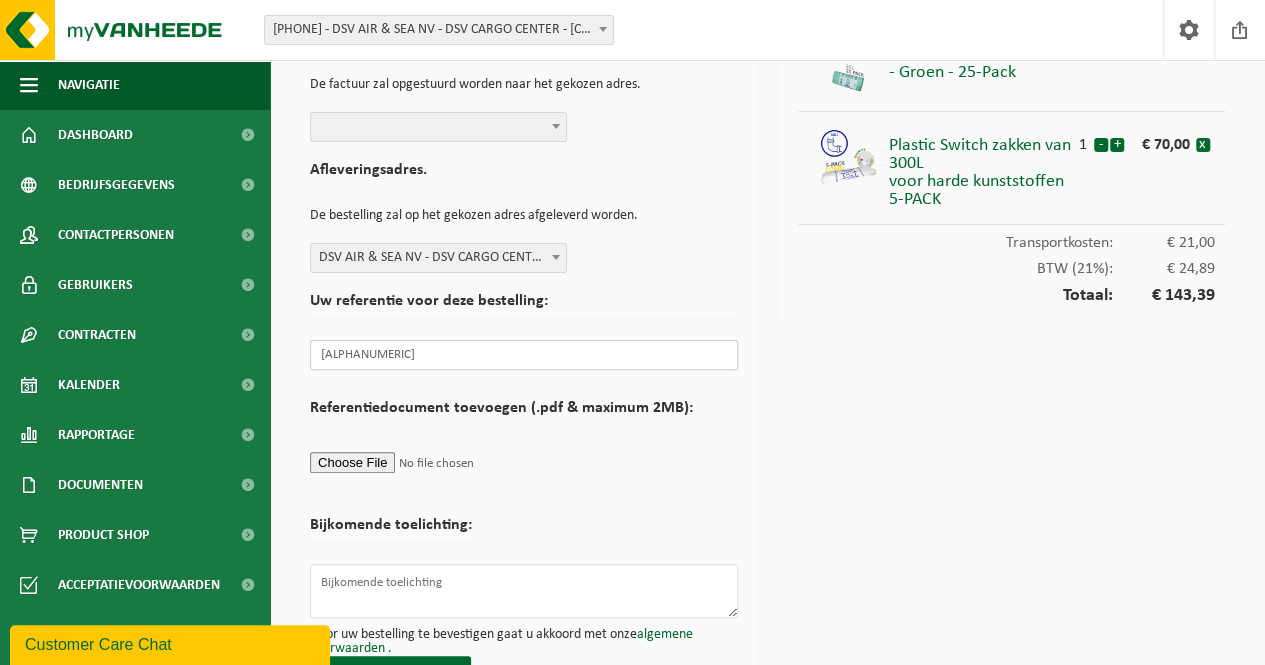 scroll, scrollTop: 160, scrollLeft: 0, axis: vertical 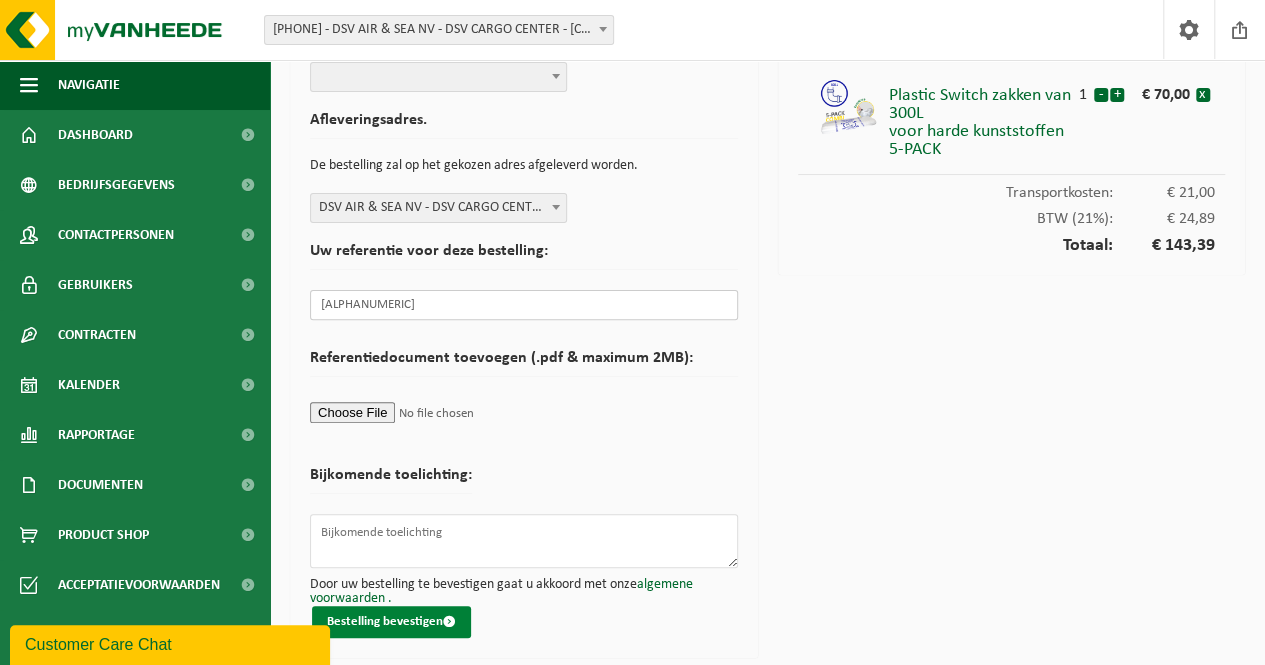 type on "I441ANR102" 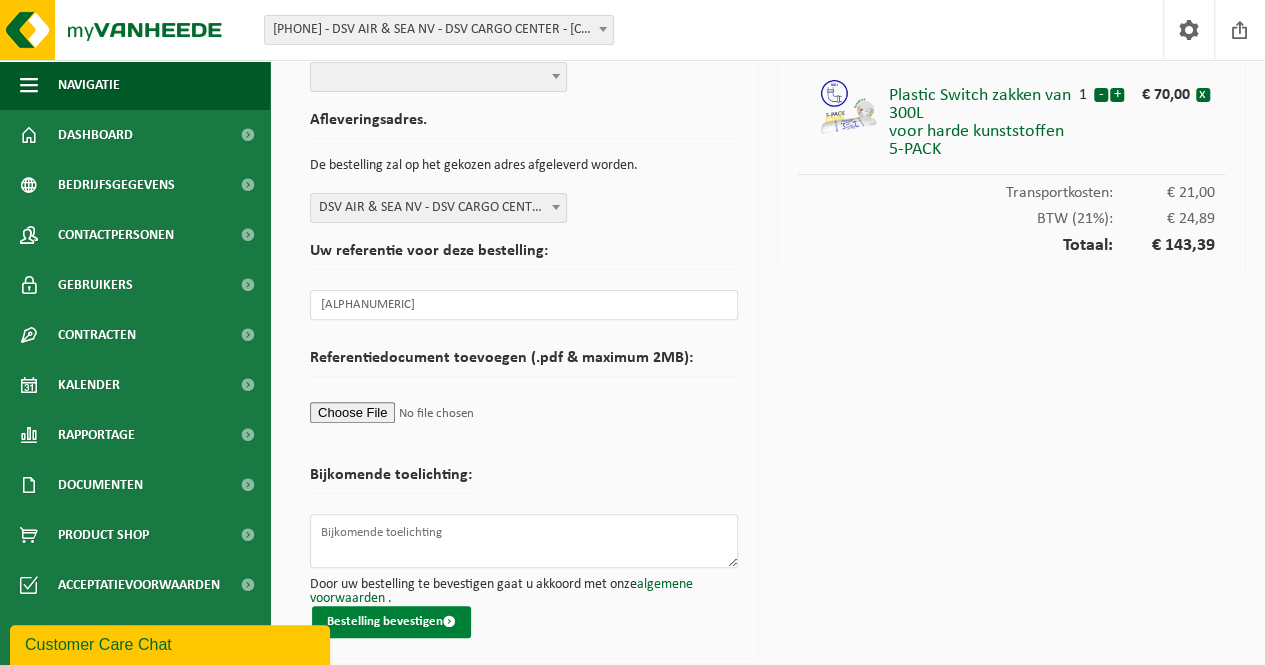 click on "Bestelling bevestigen" at bounding box center [391, 622] 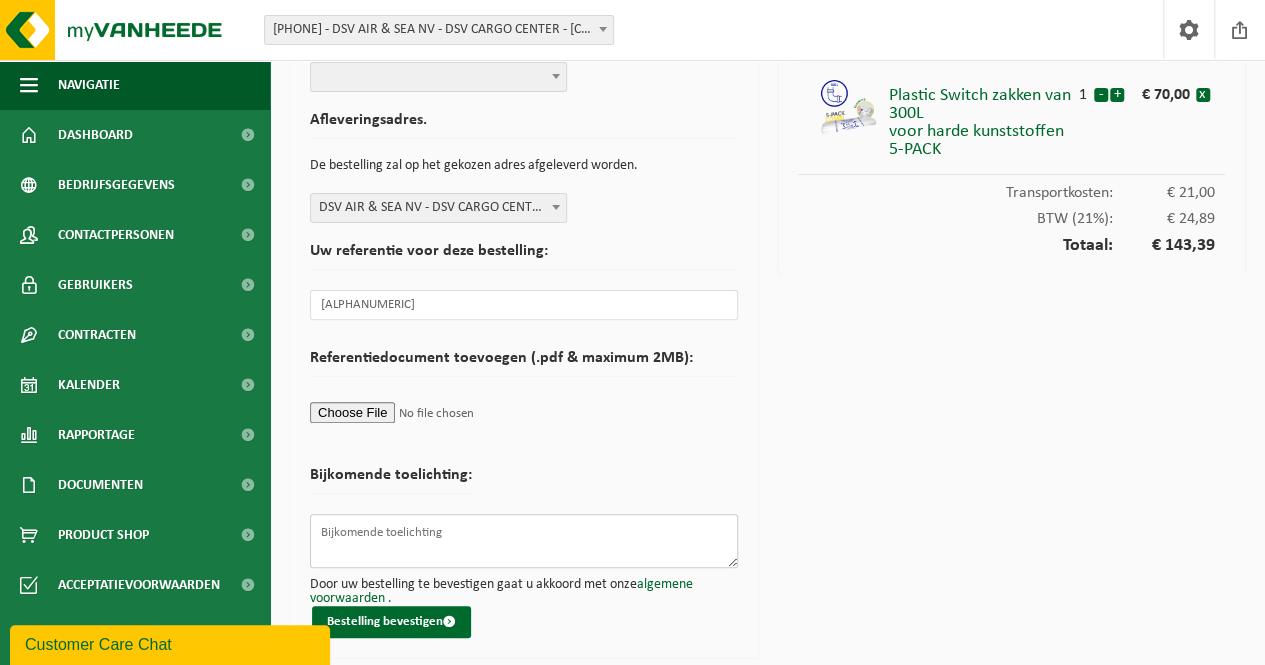 click at bounding box center (524, 541) 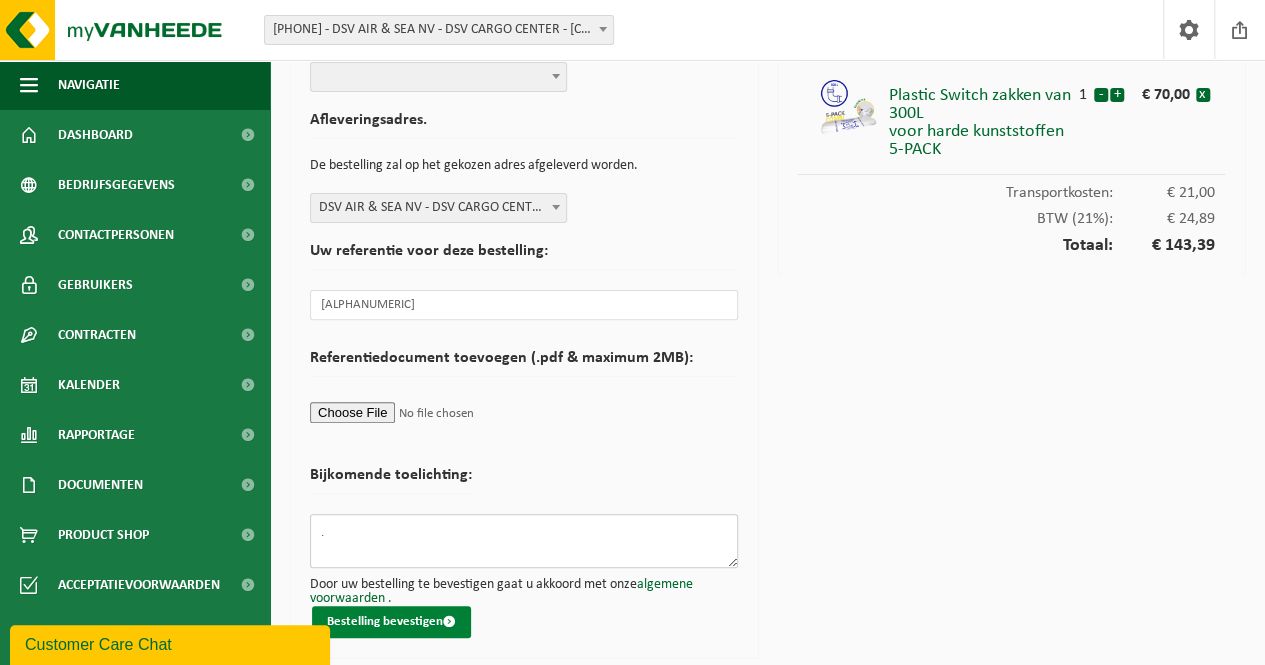 type on "." 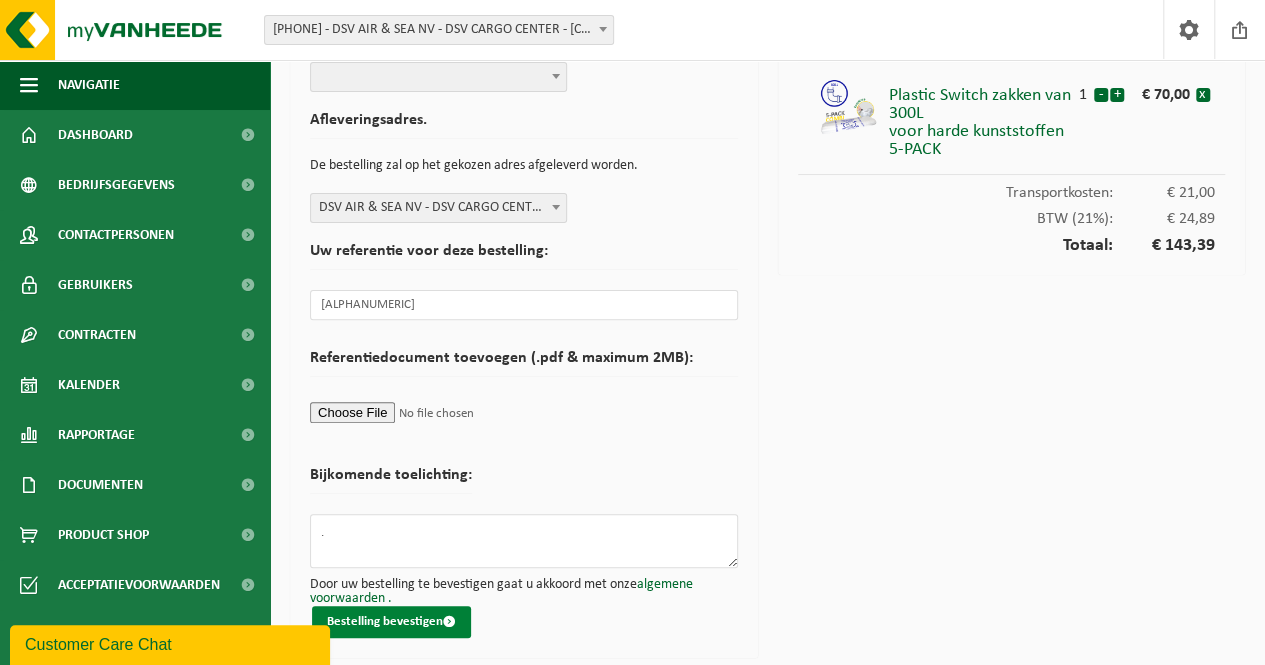 click on "Bestelling bevestigen" at bounding box center (391, 622) 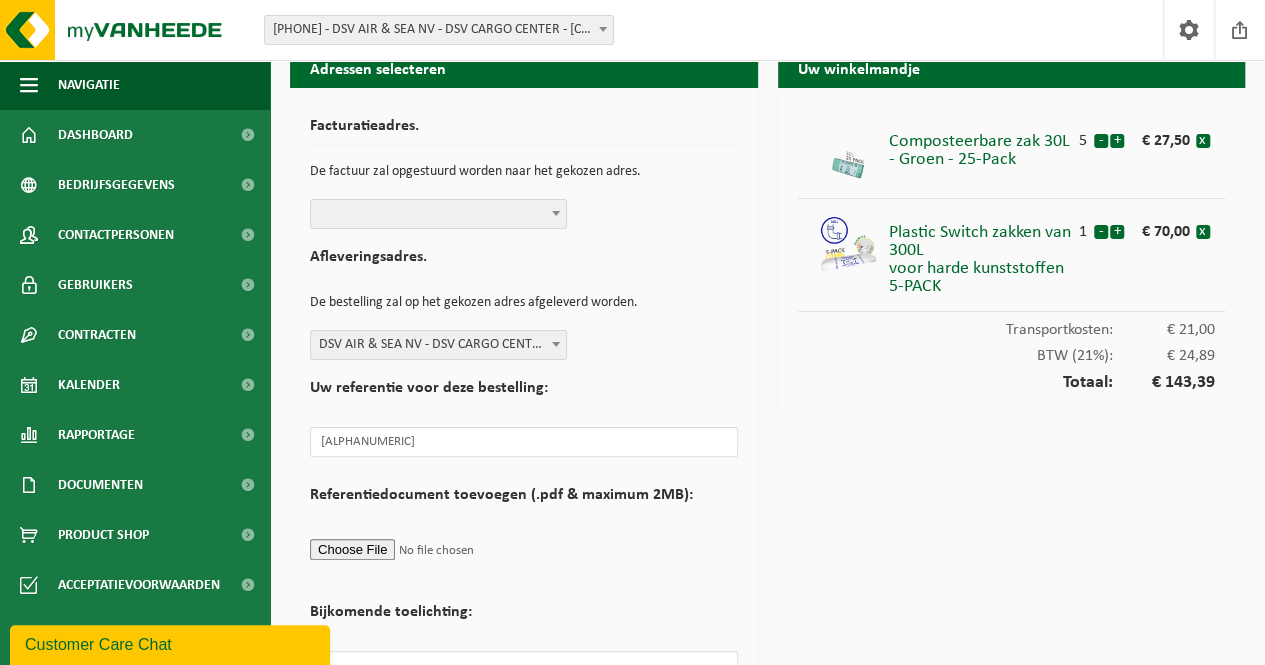 scroll, scrollTop: 0, scrollLeft: 0, axis: both 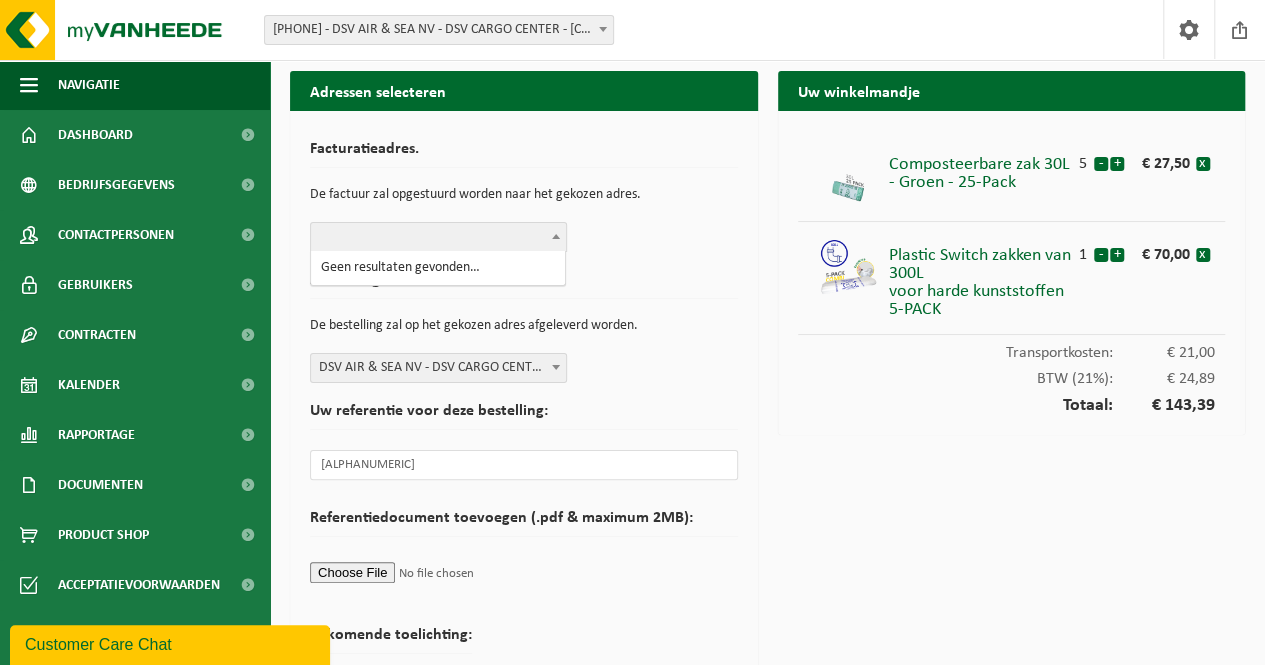click at bounding box center (438, 237) 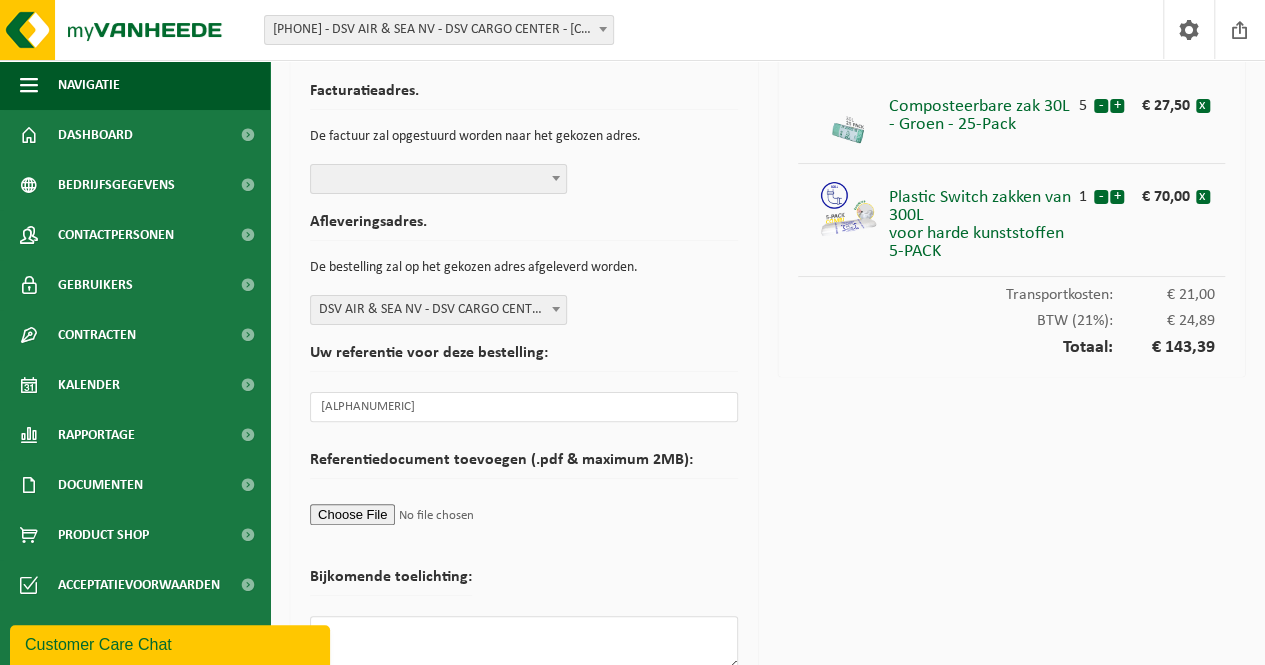 scroll, scrollTop: 160, scrollLeft: 0, axis: vertical 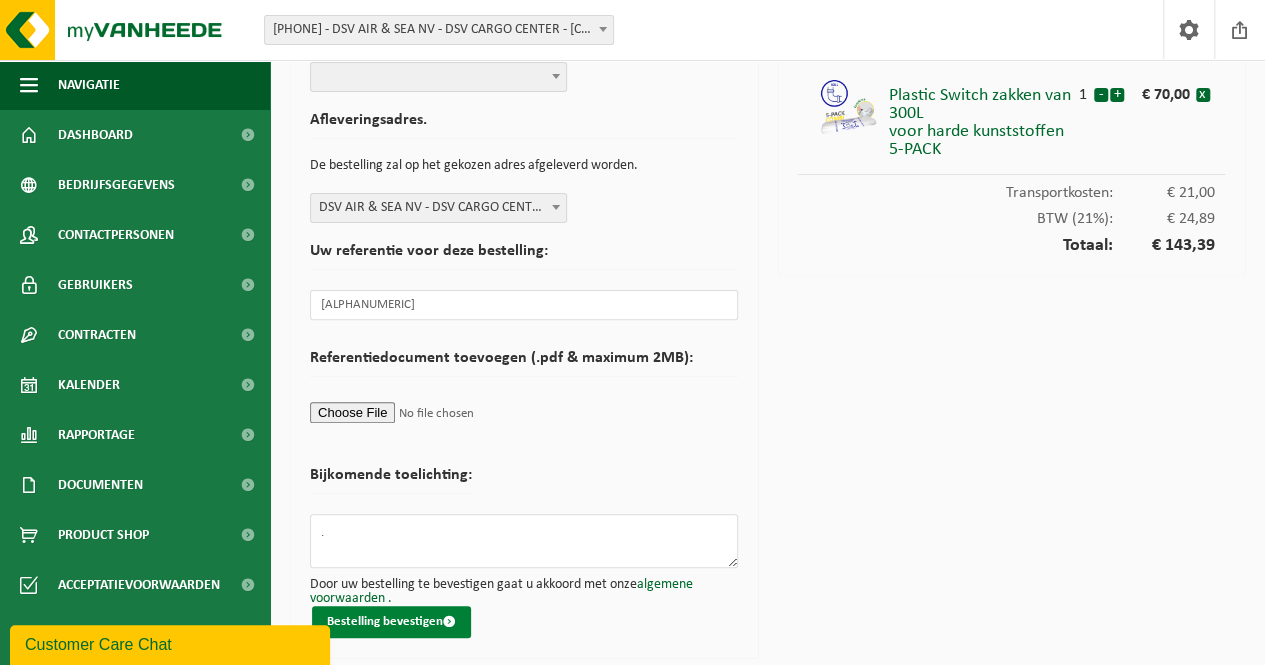 click on "Bestelling bevestigen" at bounding box center [391, 622] 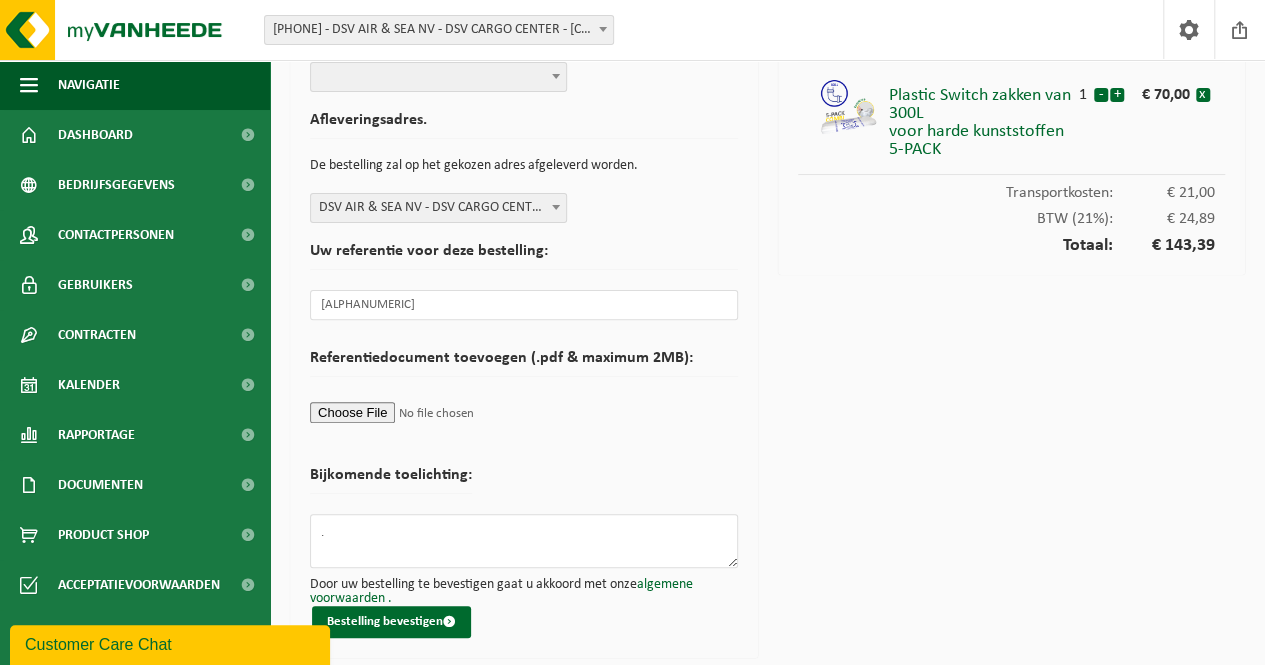 click at bounding box center (556, 207) 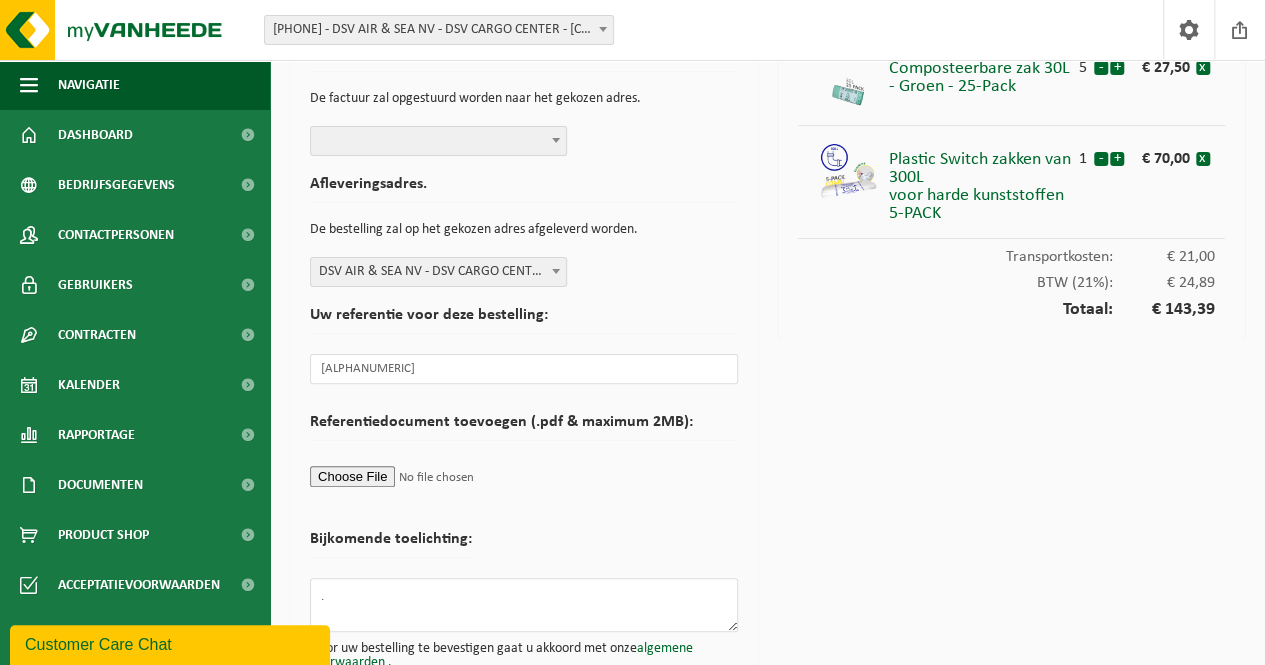 scroll, scrollTop: 0, scrollLeft: 0, axis: both 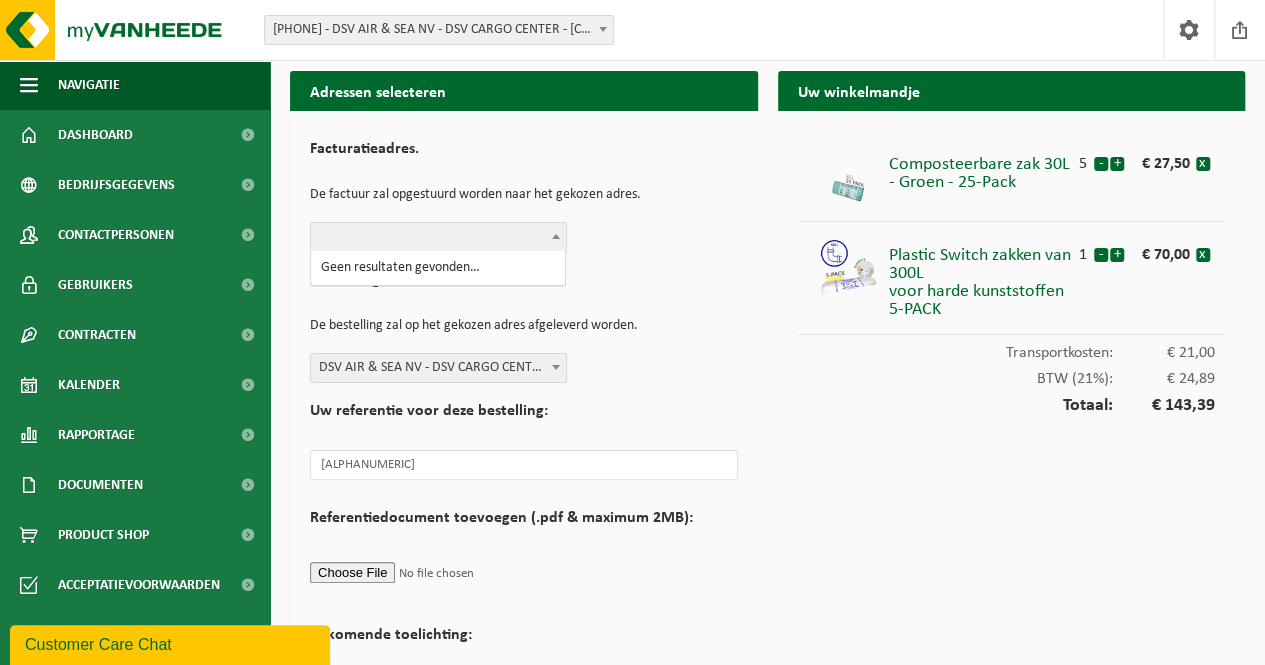 drag, startPoint x: 480, startPoint y: 231, endPoint x: 527, endPoint y: 231, distance: 47 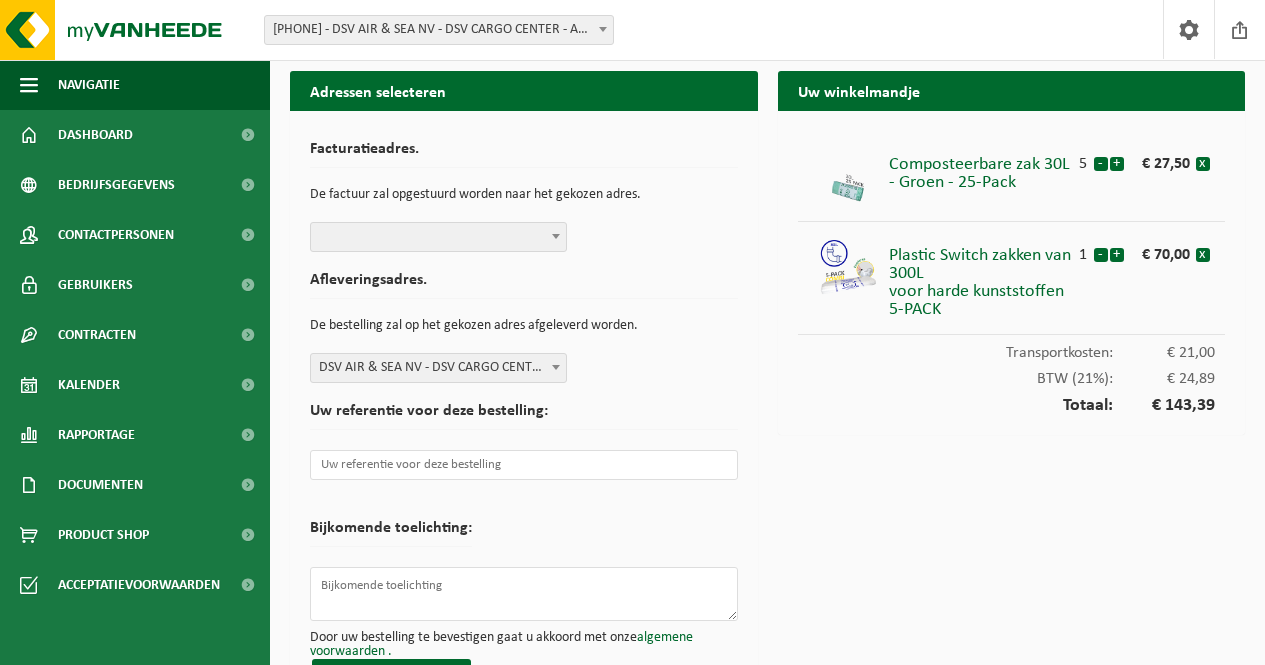 scroll, scrollTop: 0, scrollLeft: 0, axis: both 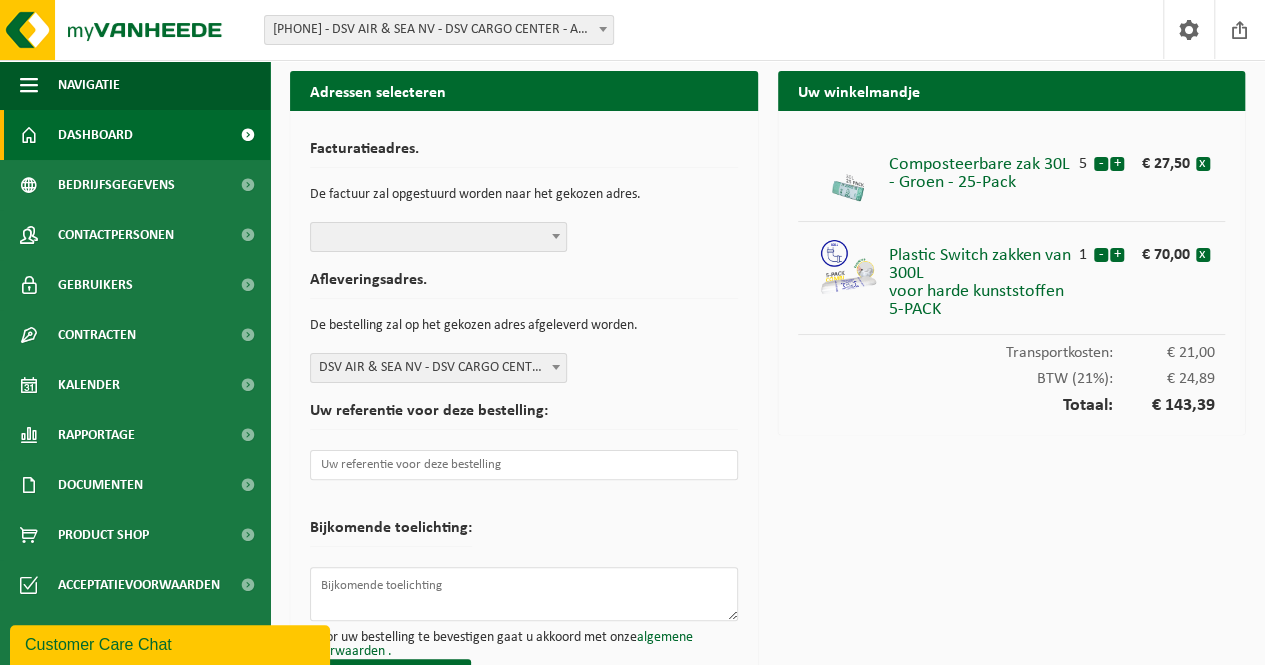 click on "Dashboard" at bounding box center [95, 135] 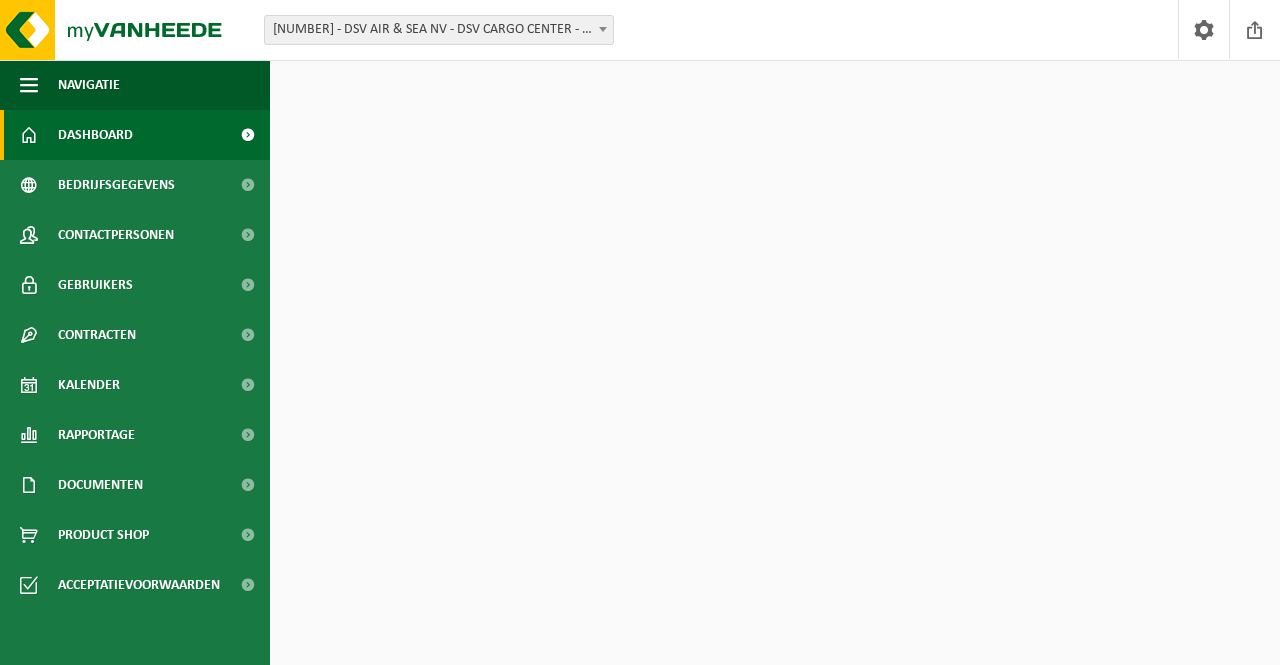 scroll, scrollTop: 0, scrollLeft: 0, axis: both 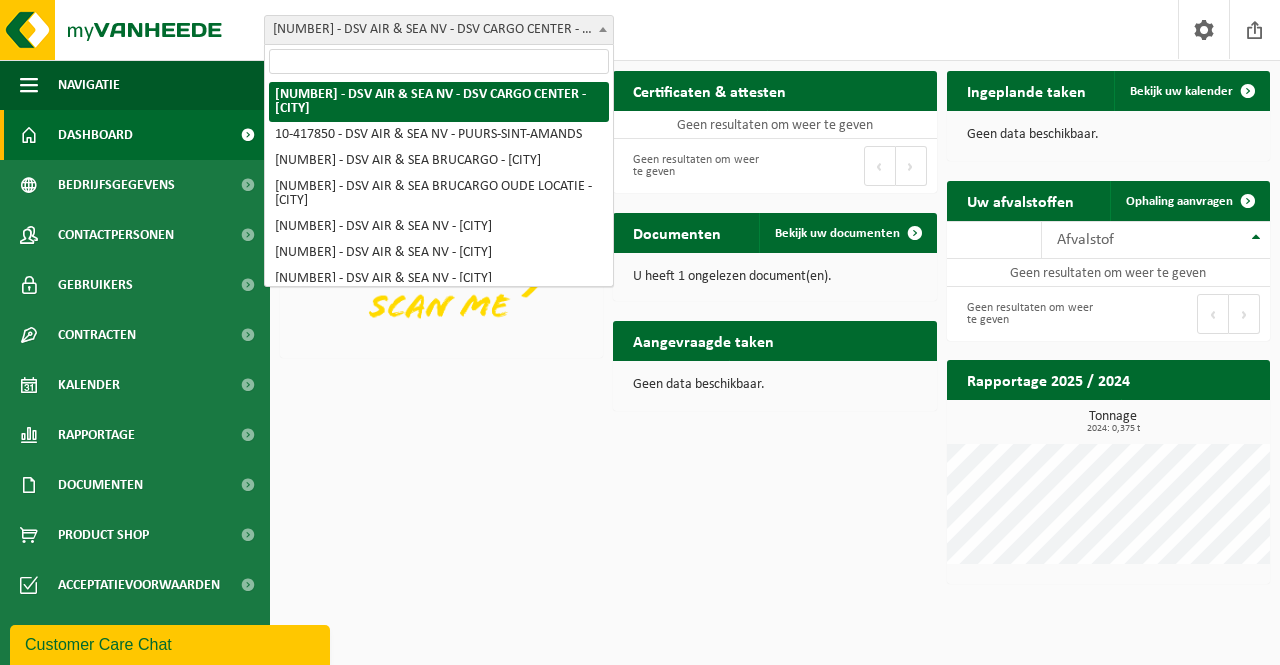 click at bounding box center [603, 29] 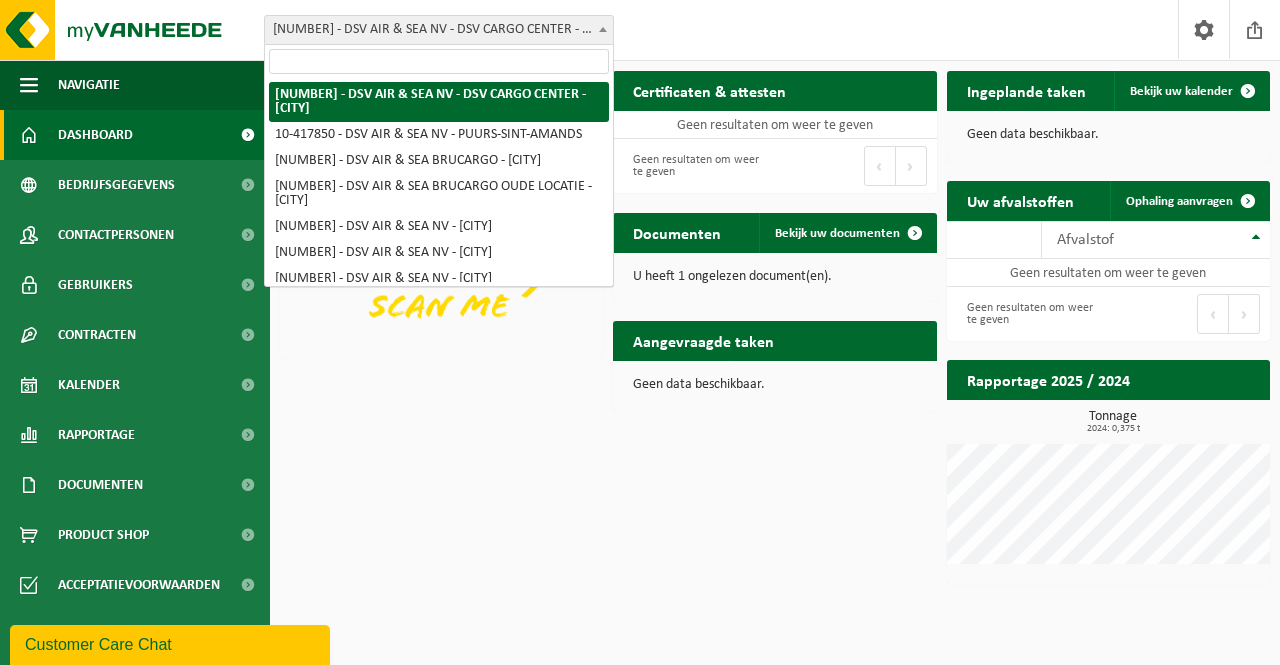 click at bounding box center (603, 29) 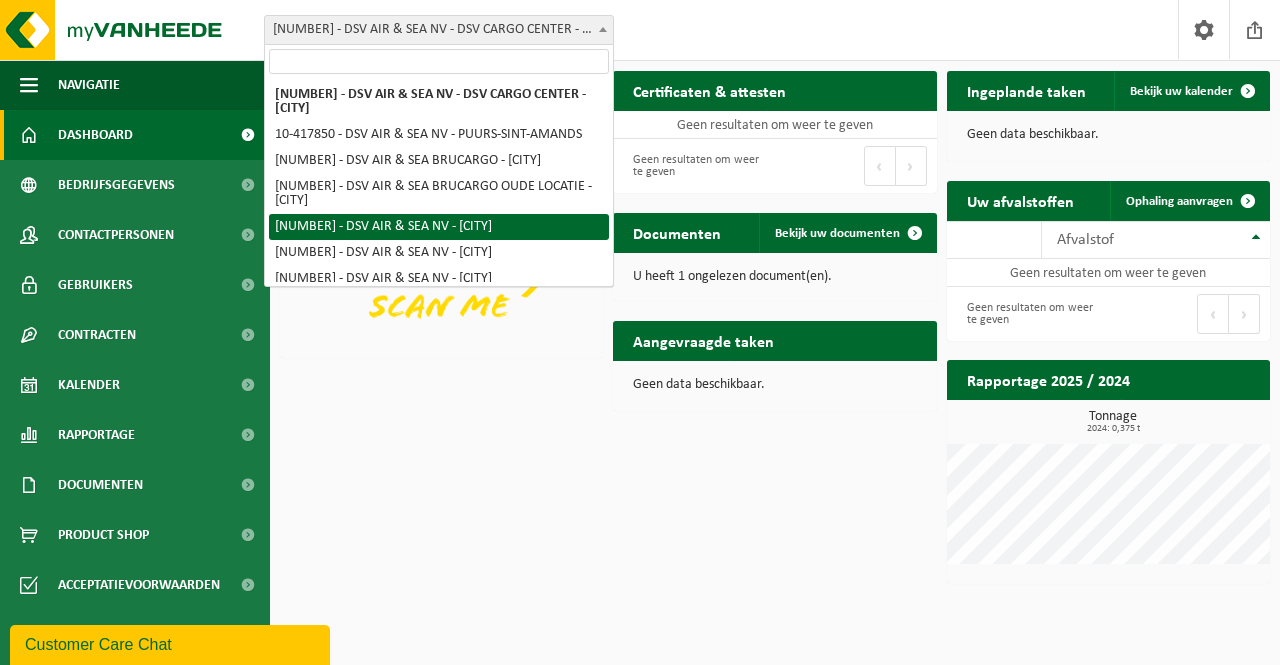 select on "9484" 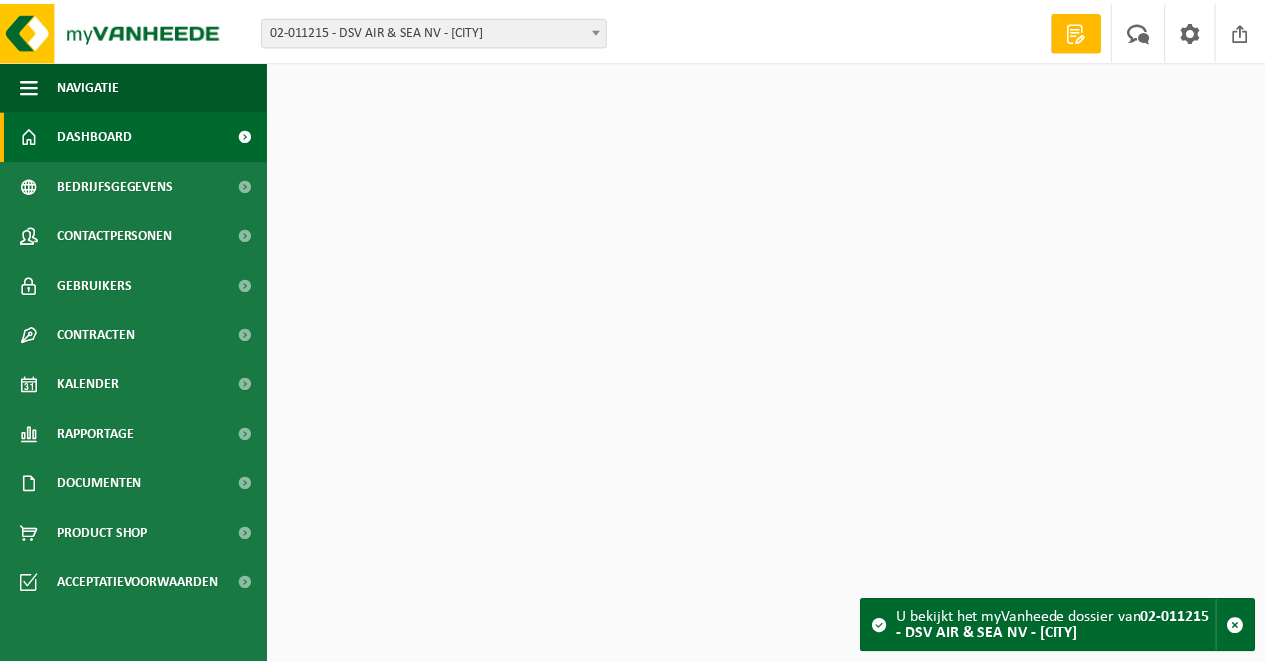 scroll, scrollTop: 0, scrollLeft: 0, axis: both 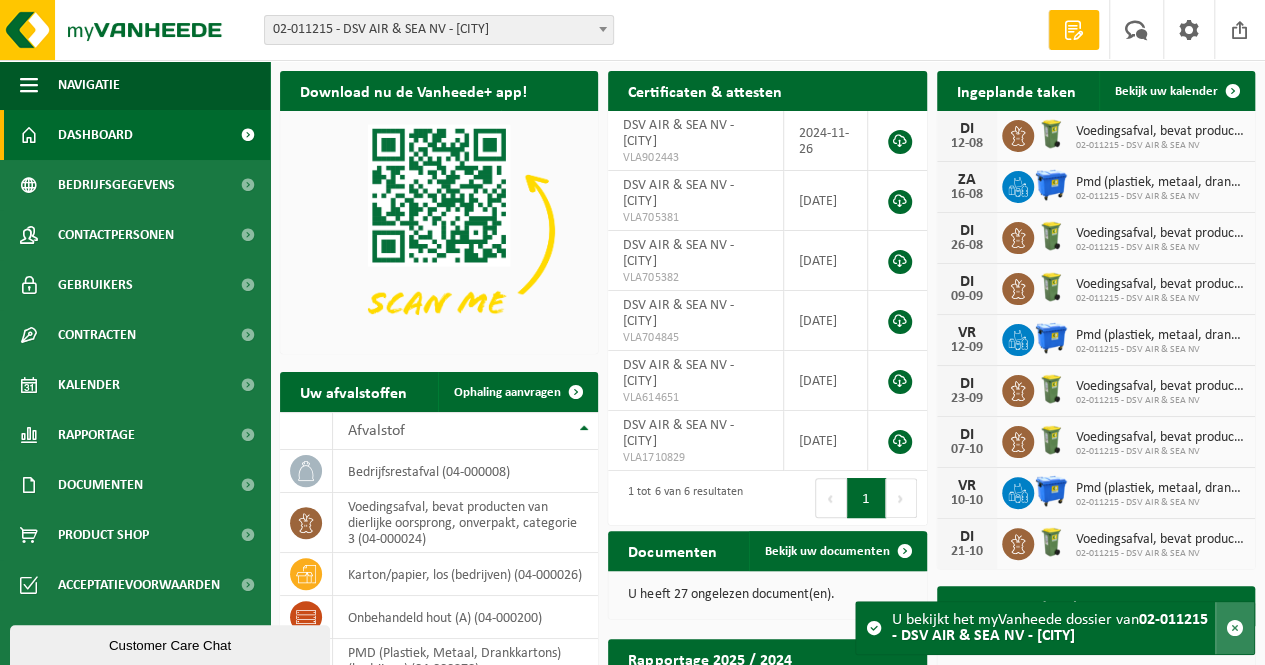 click at bounding box center [1235, 628] 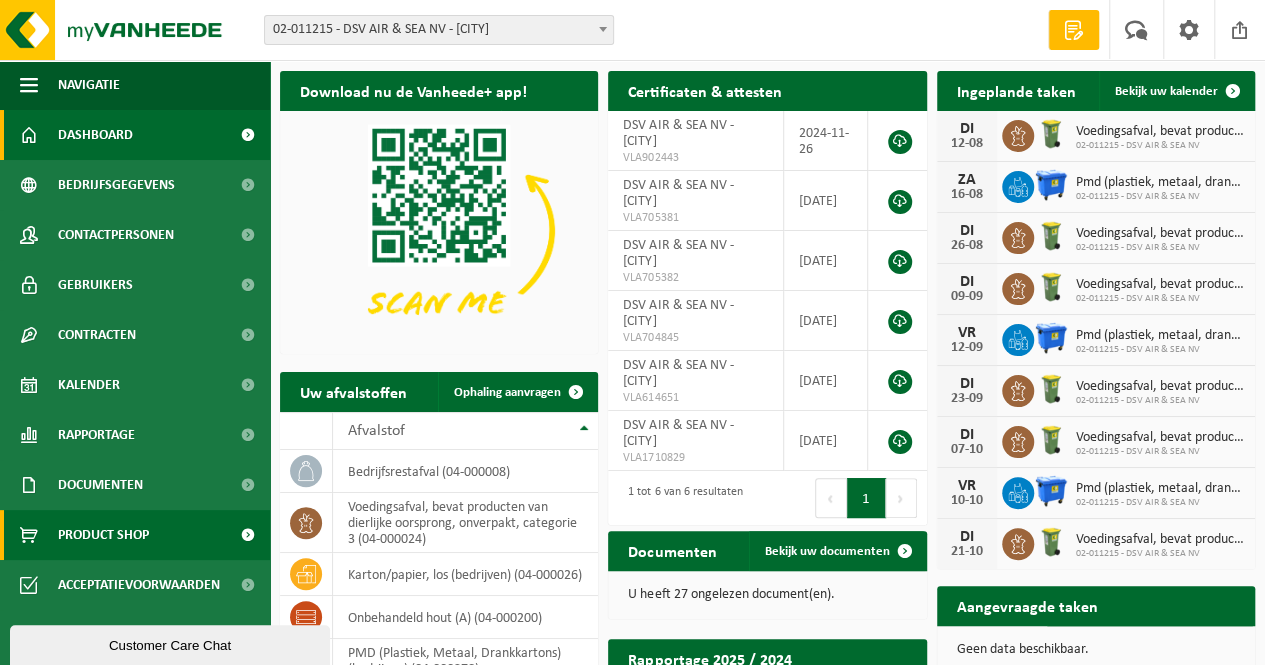 click on "Product Shop" at bounding box center [103, 535] 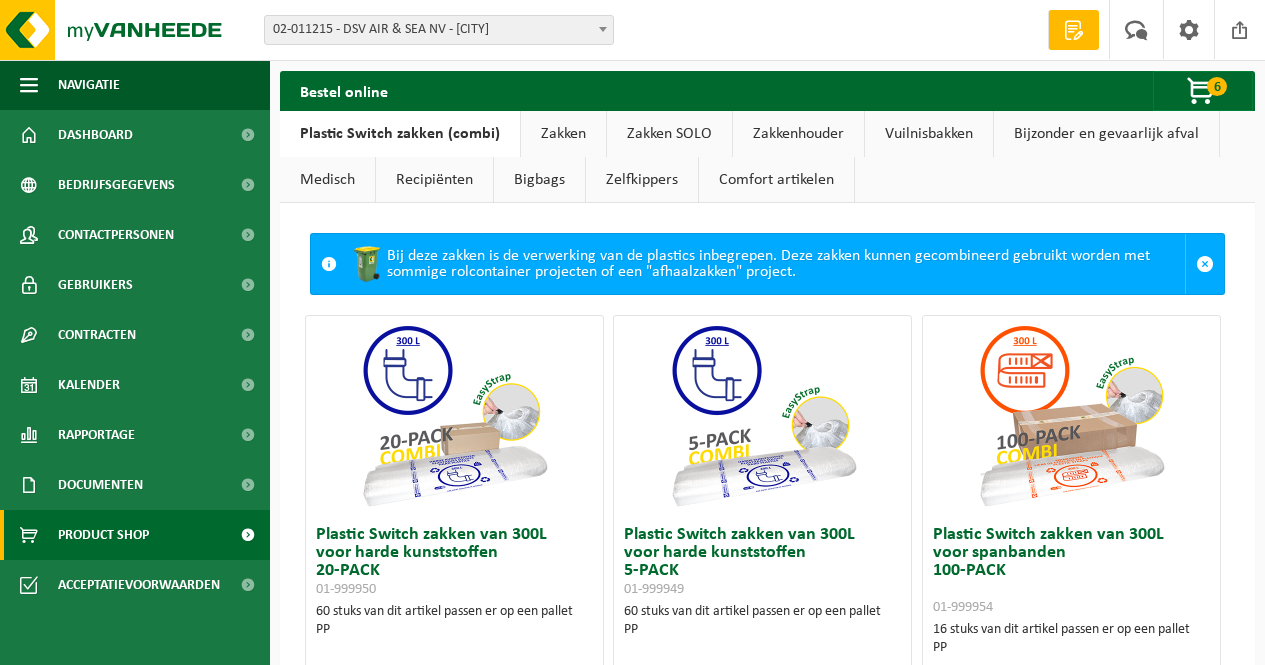 scroll, scrollTop: 0, scrollLeft: 0, axis: both 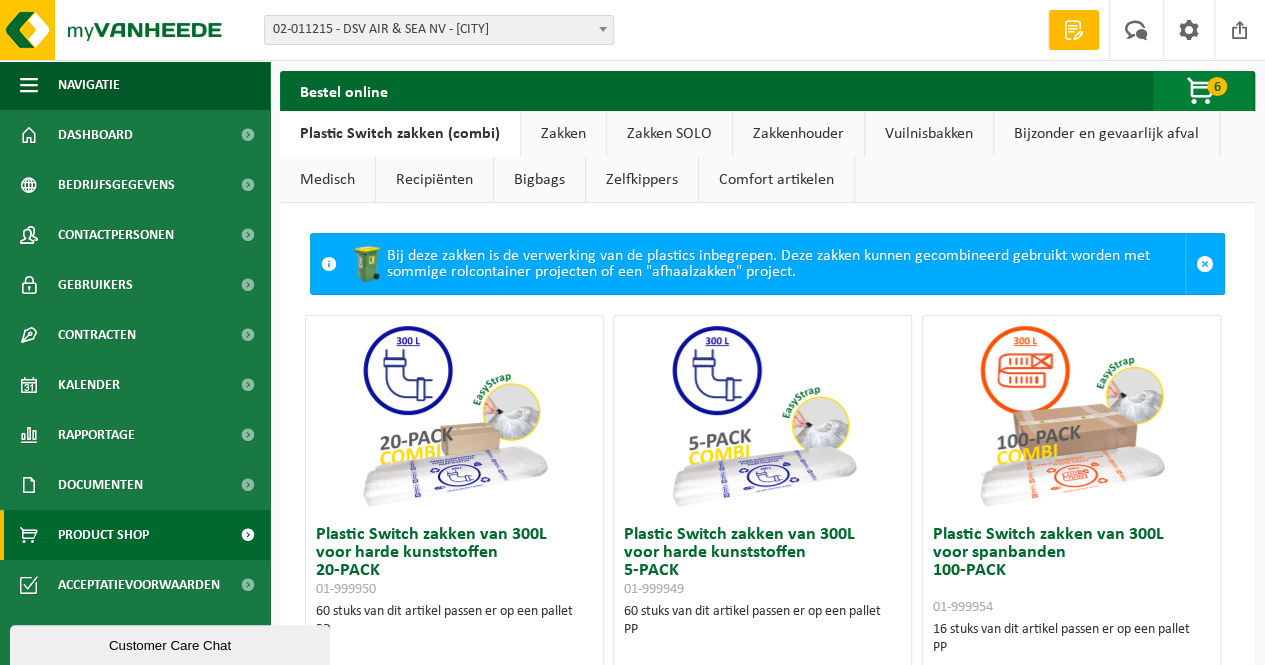 click on "6" at bounding box center [1217, 86] 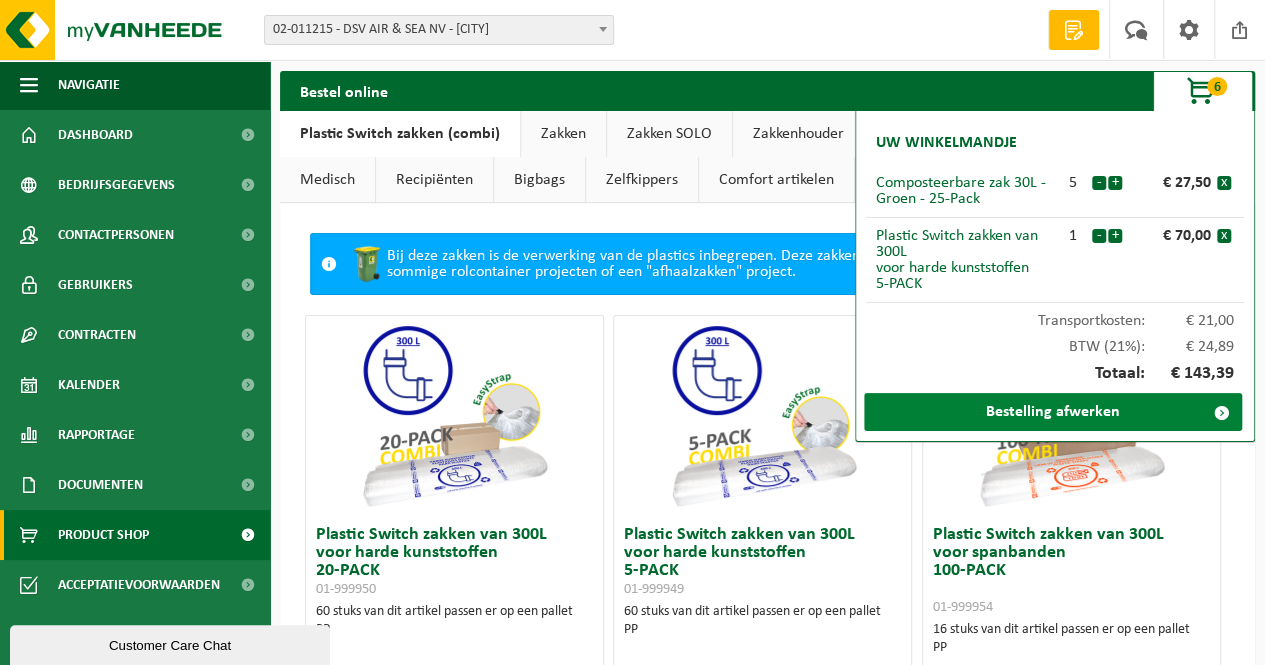 click on "Bestelling afwerken" at bounding box center [1053, 412] 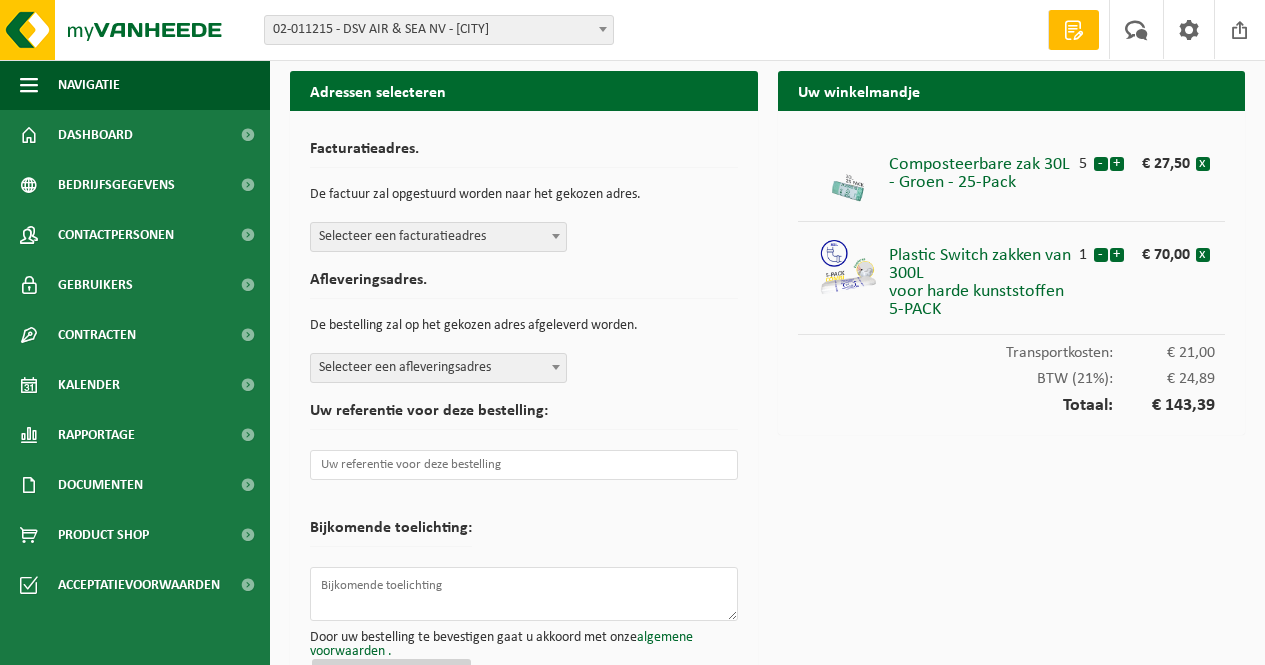 scroll, scrollTop: 0, scrollLeft: 0, axis: both 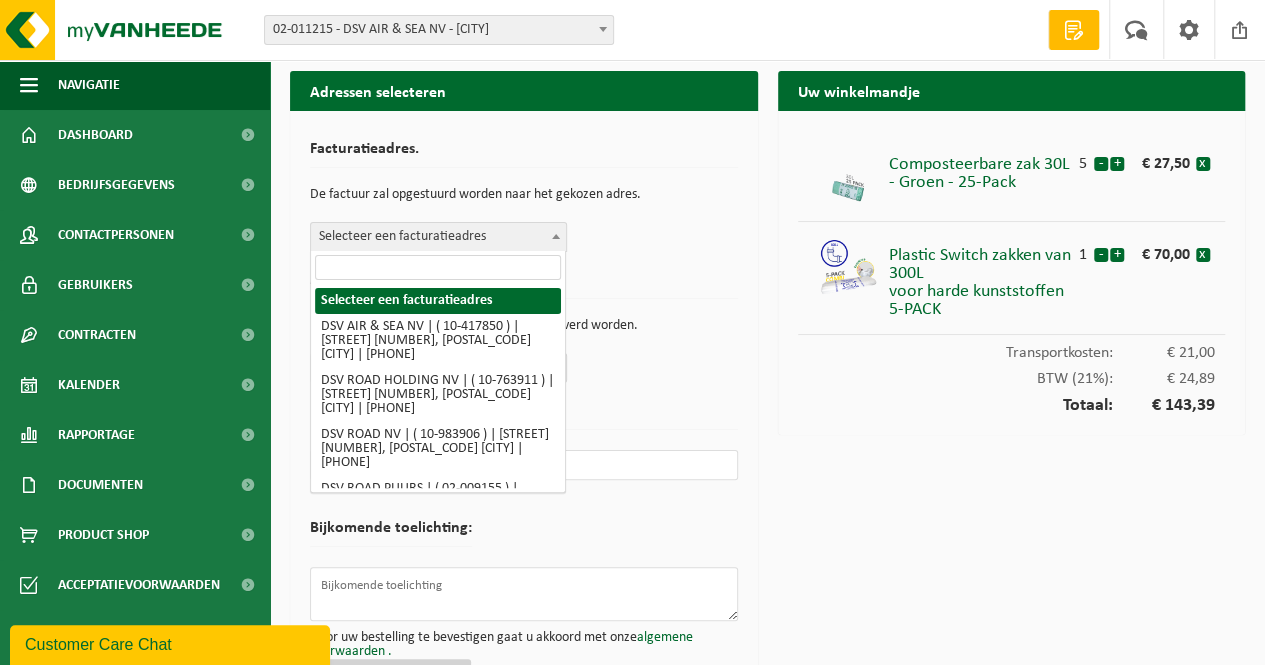 click on "Selecteer een facturatieadres" at bounding box center [438, 237] 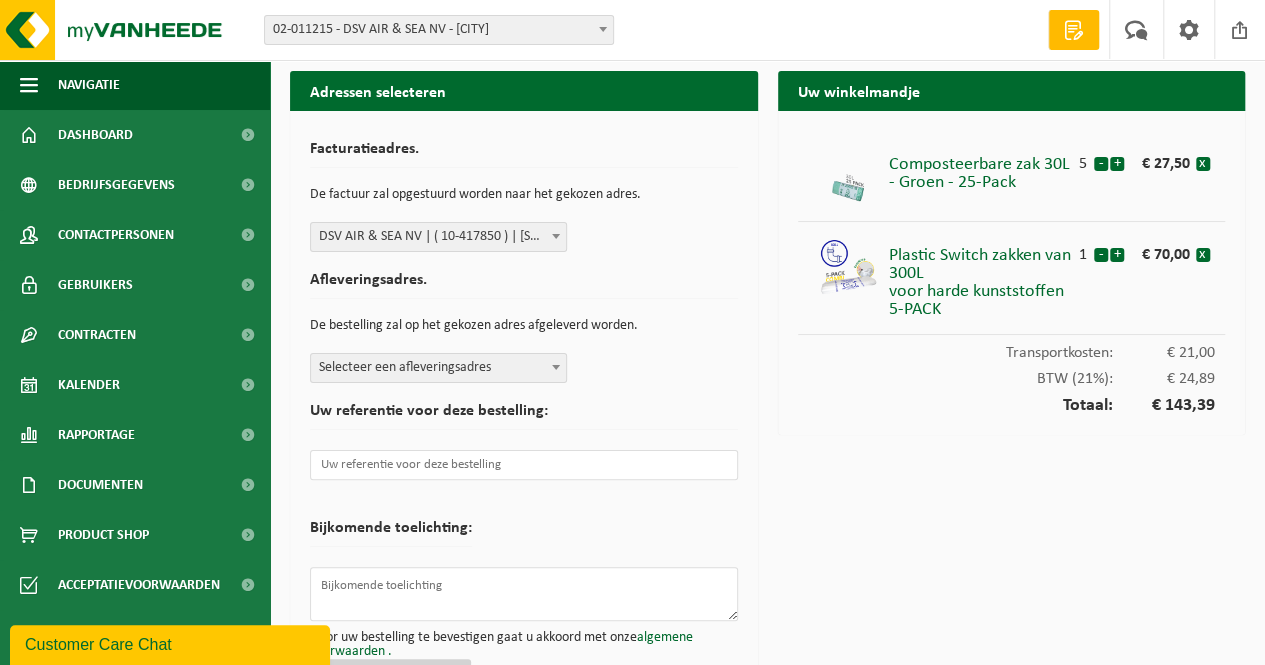click on "Selecteer een afleveringsadres" at bounding box center (438, 368) 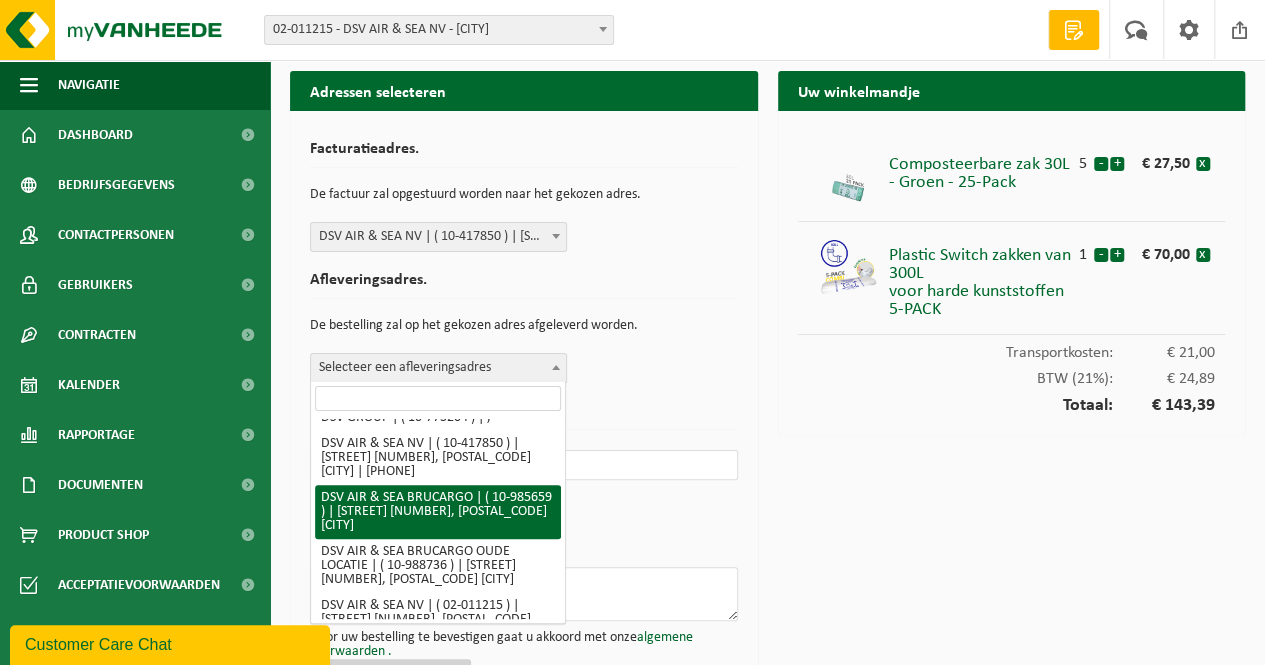 scroll, scrollTop: 100, scrollLeft: 0, axis: vertical 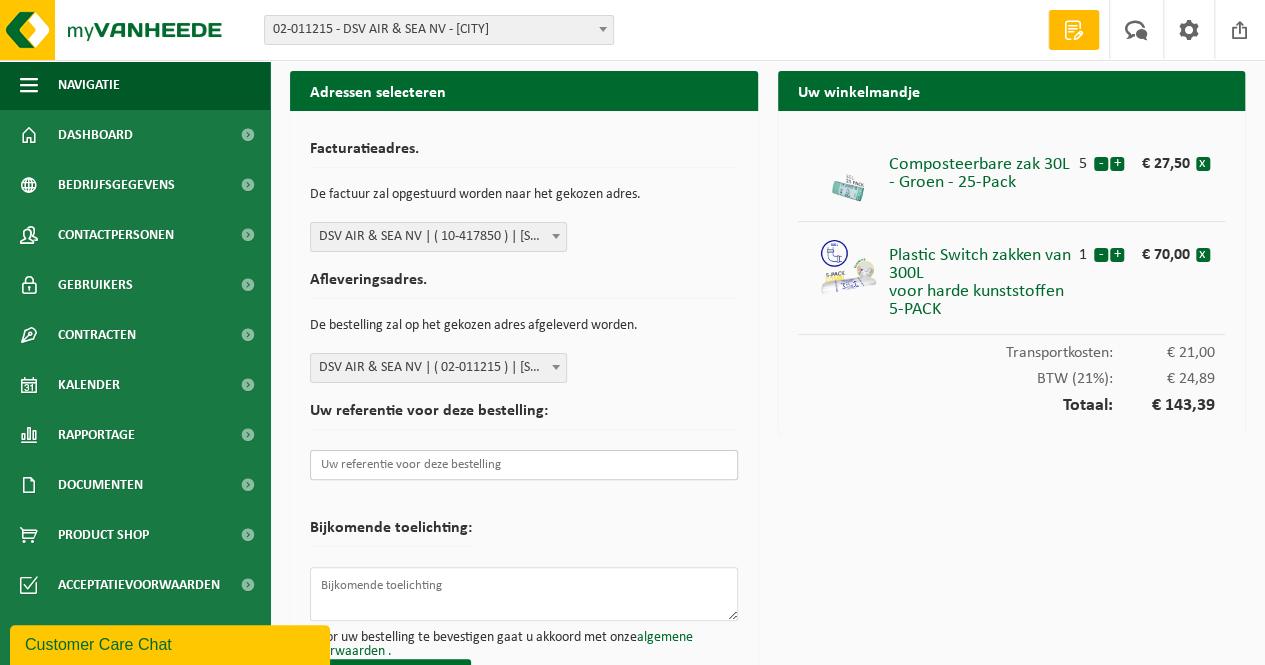 click at bounding box center (524, 465) 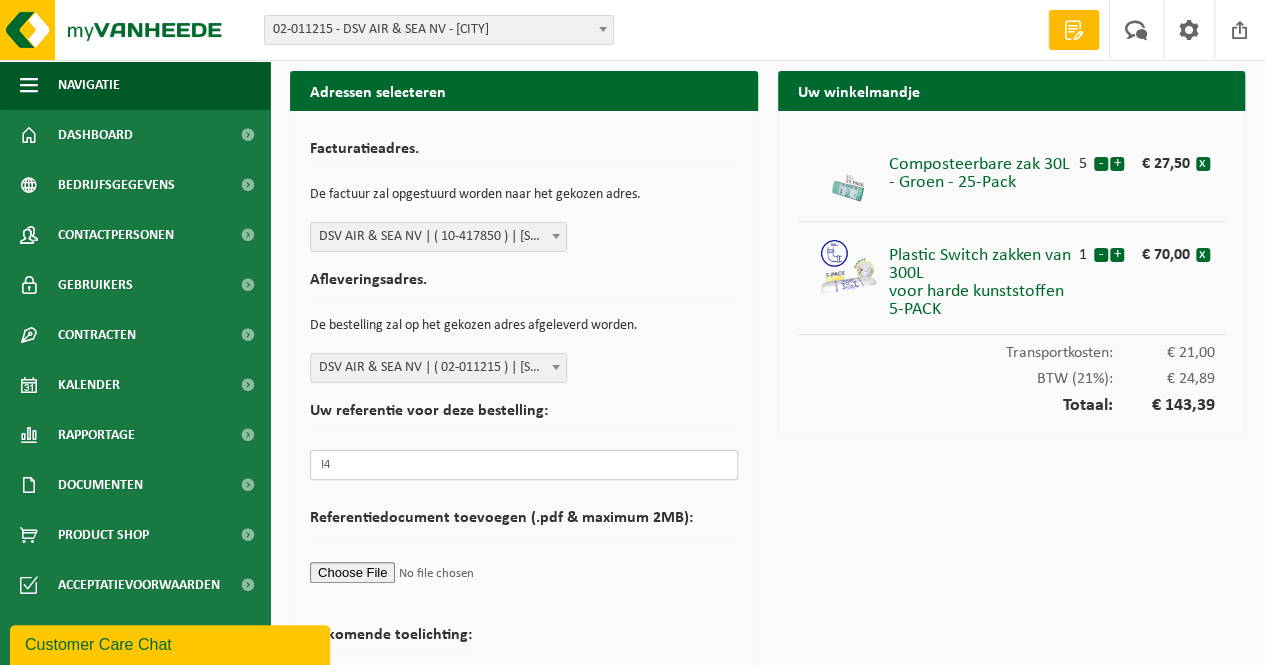 type on "I" 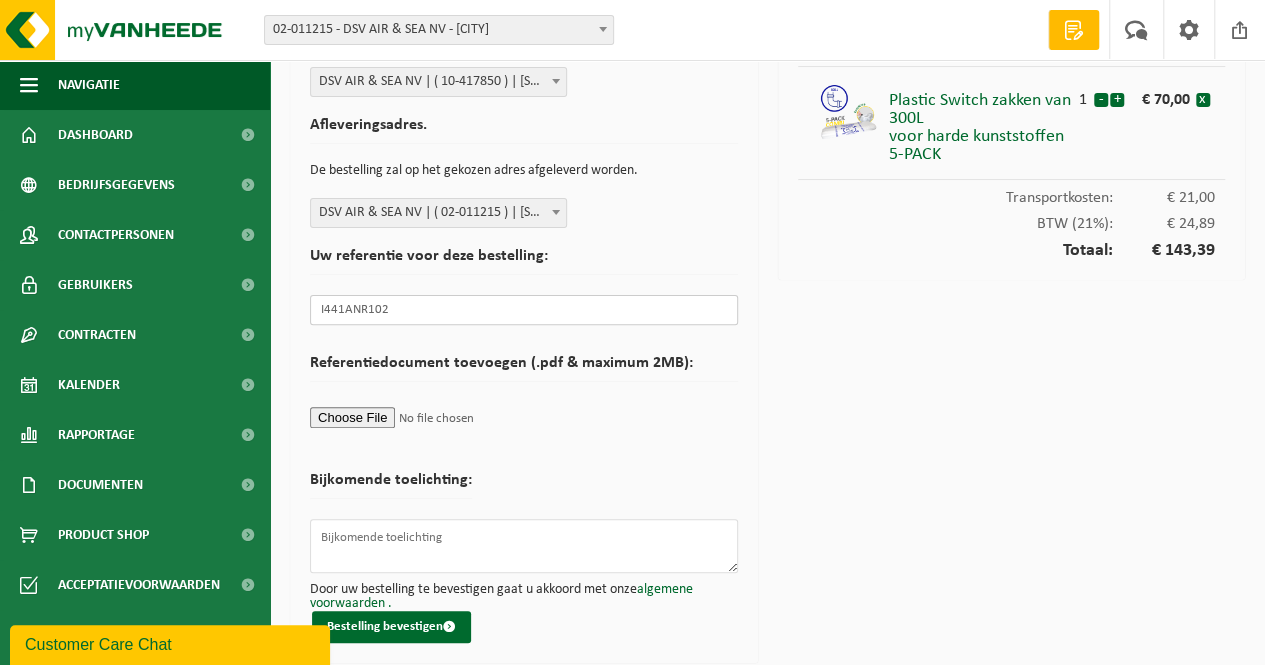 scroll, scrollTop: 160, scrollLeft: 0, axis: vertical 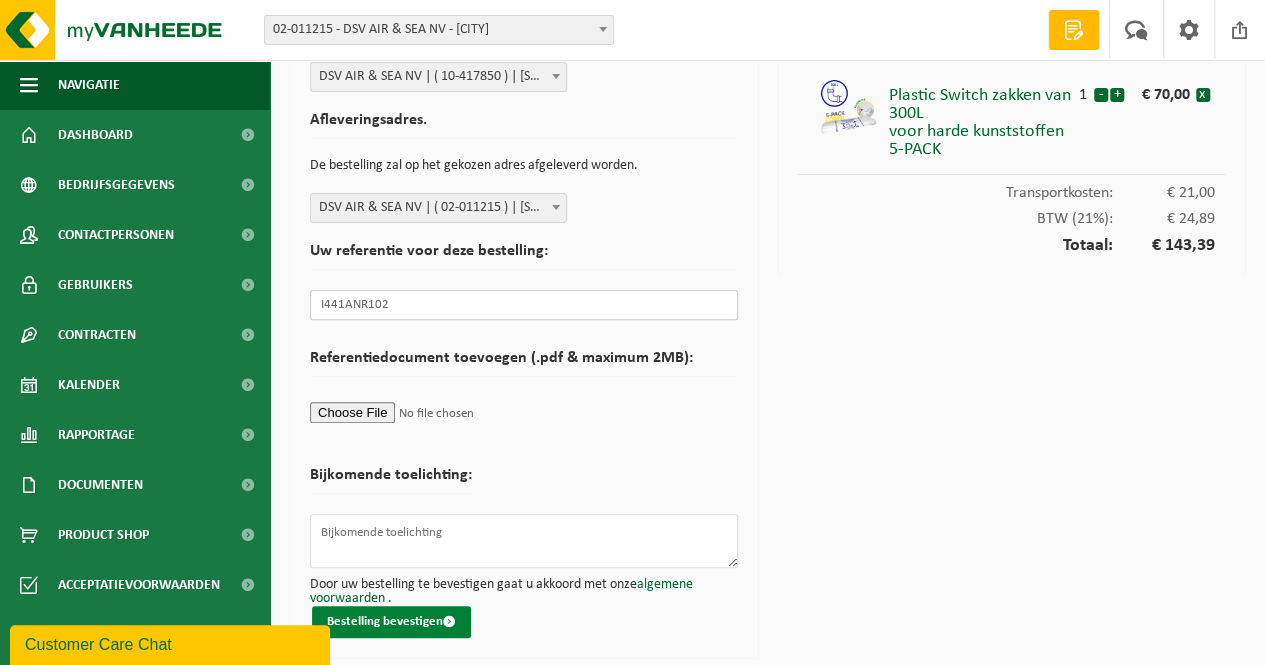type on "I441ANR102" 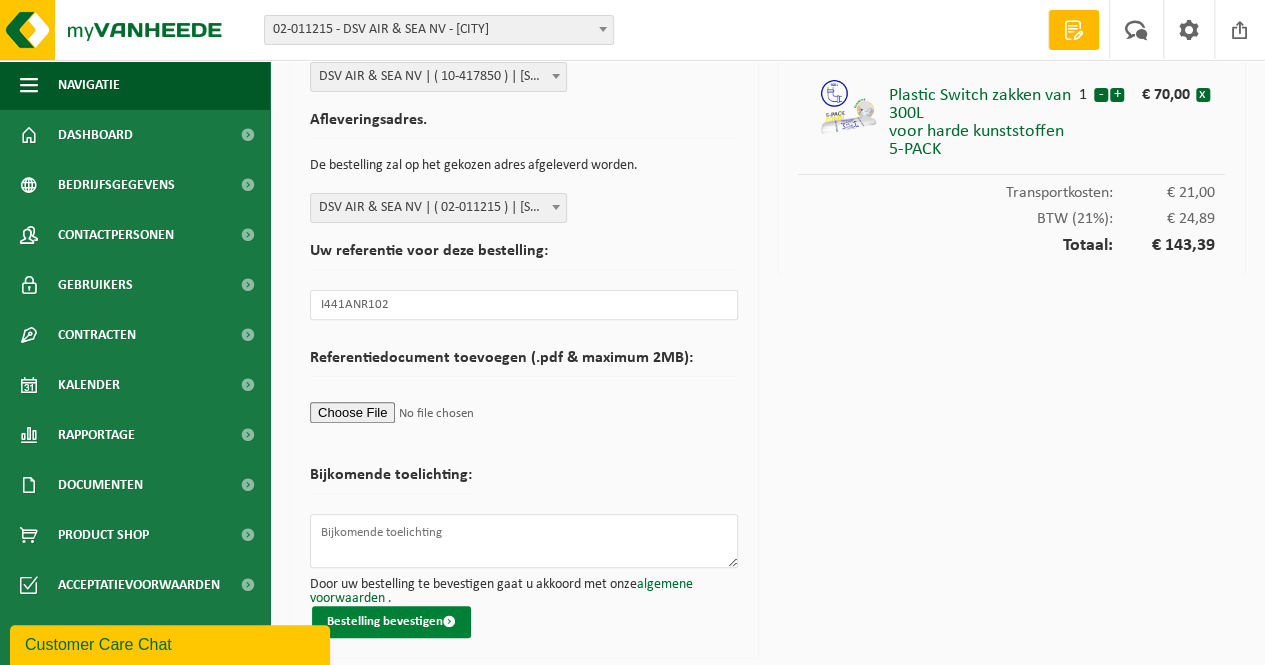 click on "Bestelling bevestigen" at bounding box center (391, 622) 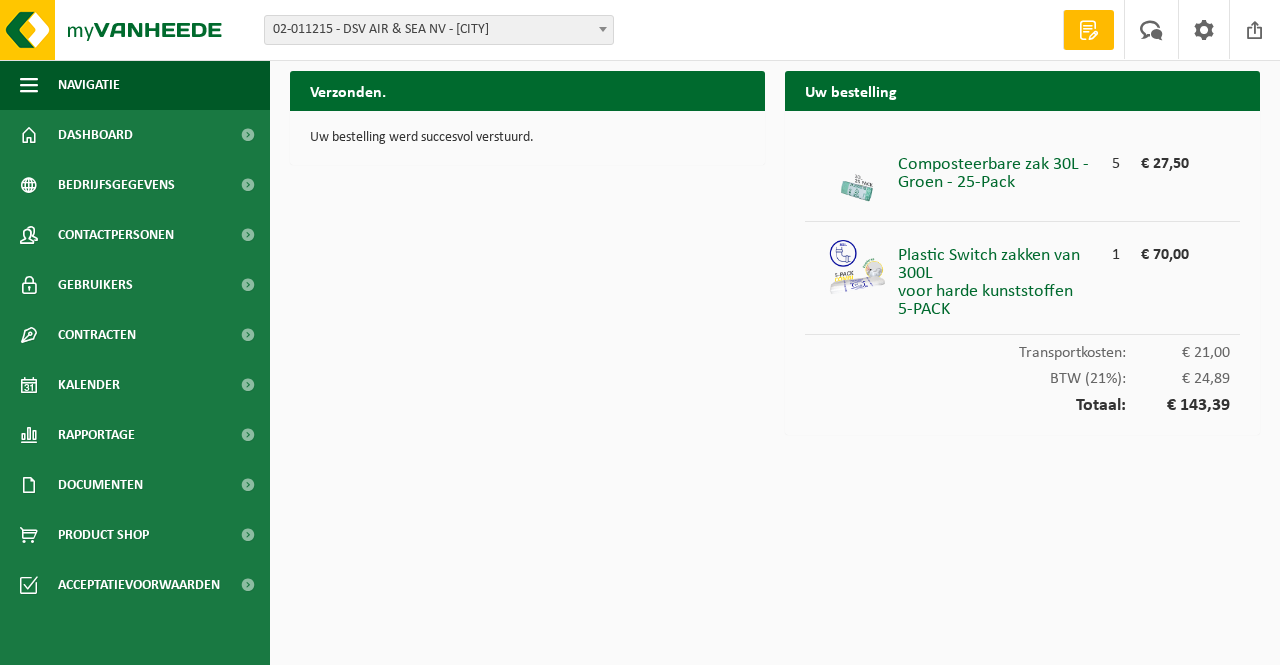 scroll, scrollTop: 0, scrollLeft: 0, axis: both 